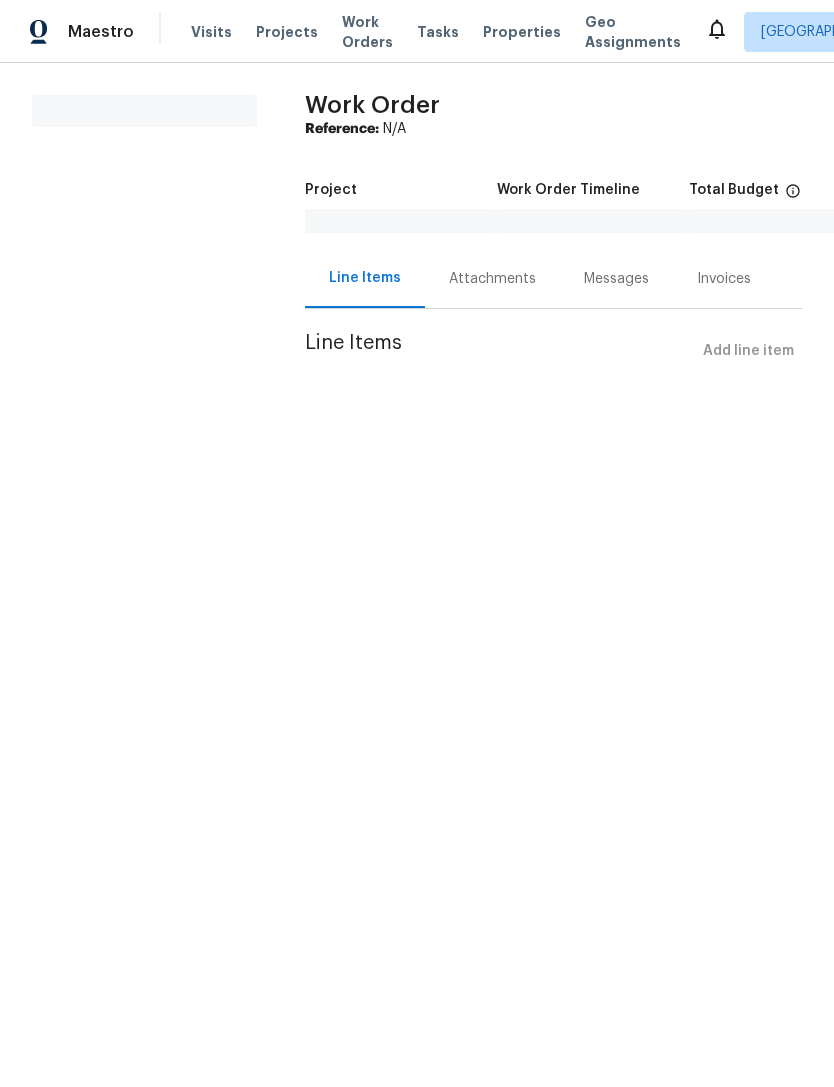 scroll, scrollTop: 0, scrollLeft: 0, axis: both 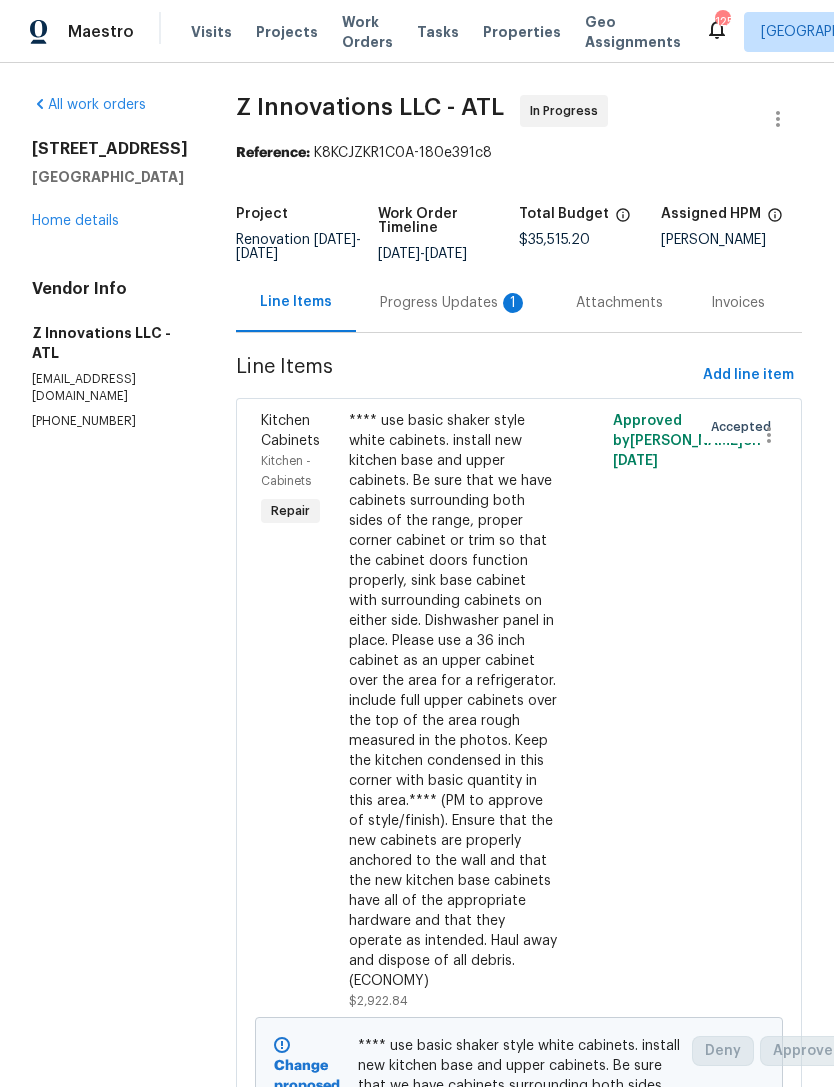 click on "Progress Updates 1" at bounding box center [454, 302] 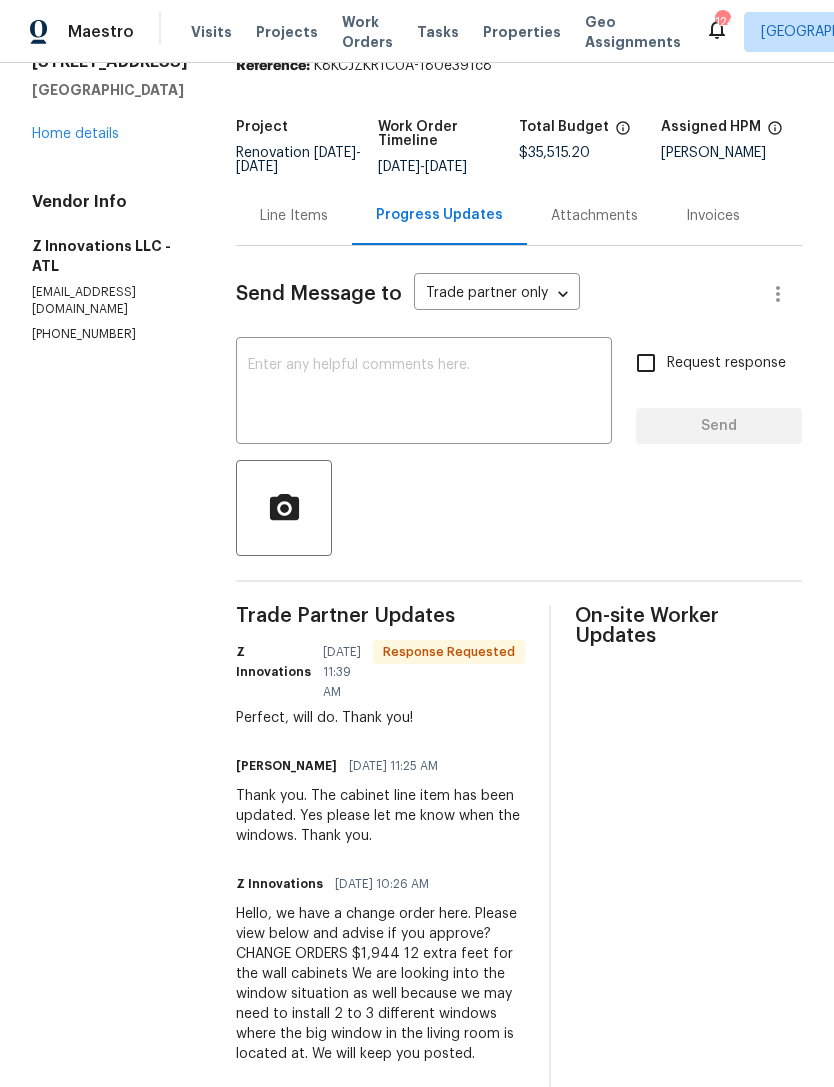scroll, scrollTop: 90, scrollLeft: 0, axis: vertical 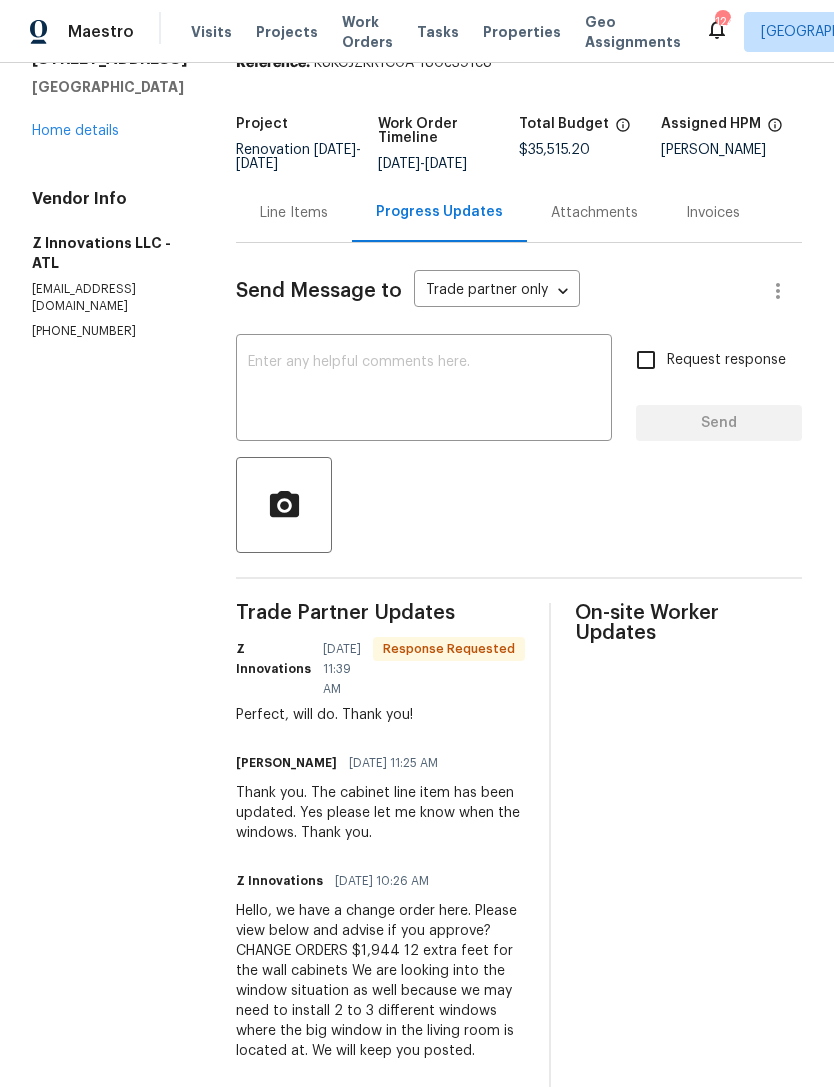 click at bounding box center (424, 390) 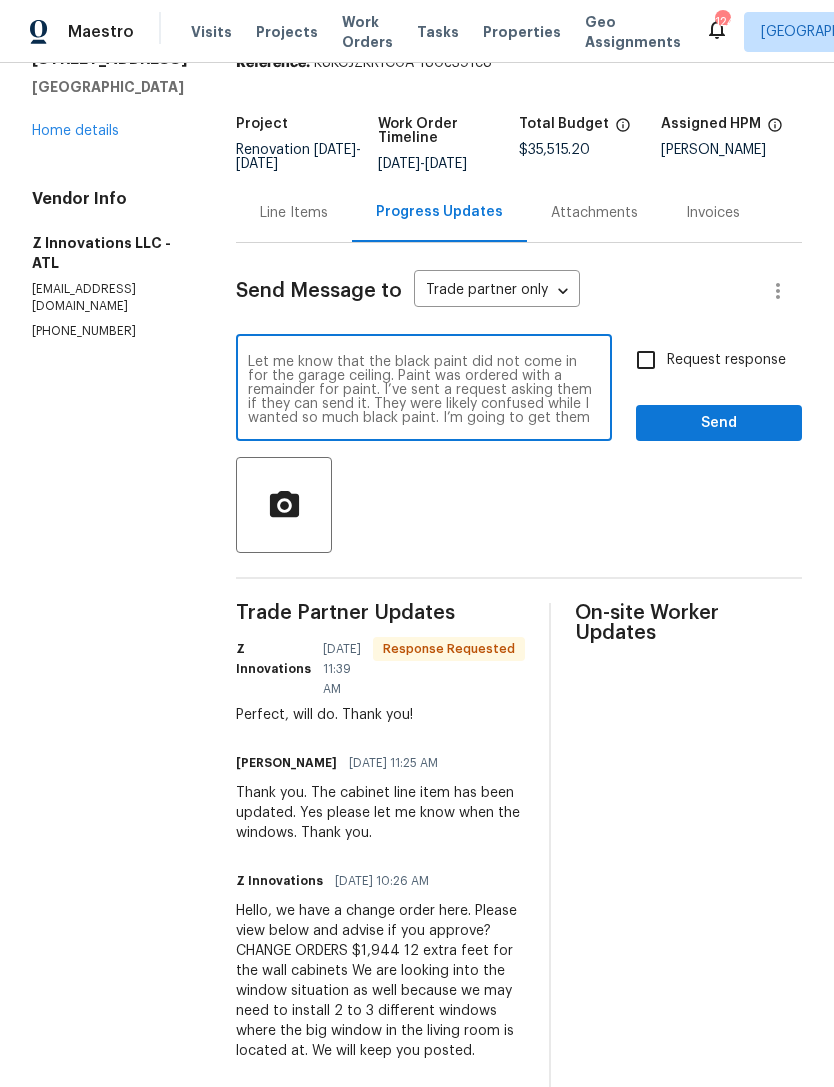 scroll, scrollTop: 0, scrollLeft: 0, axis: both 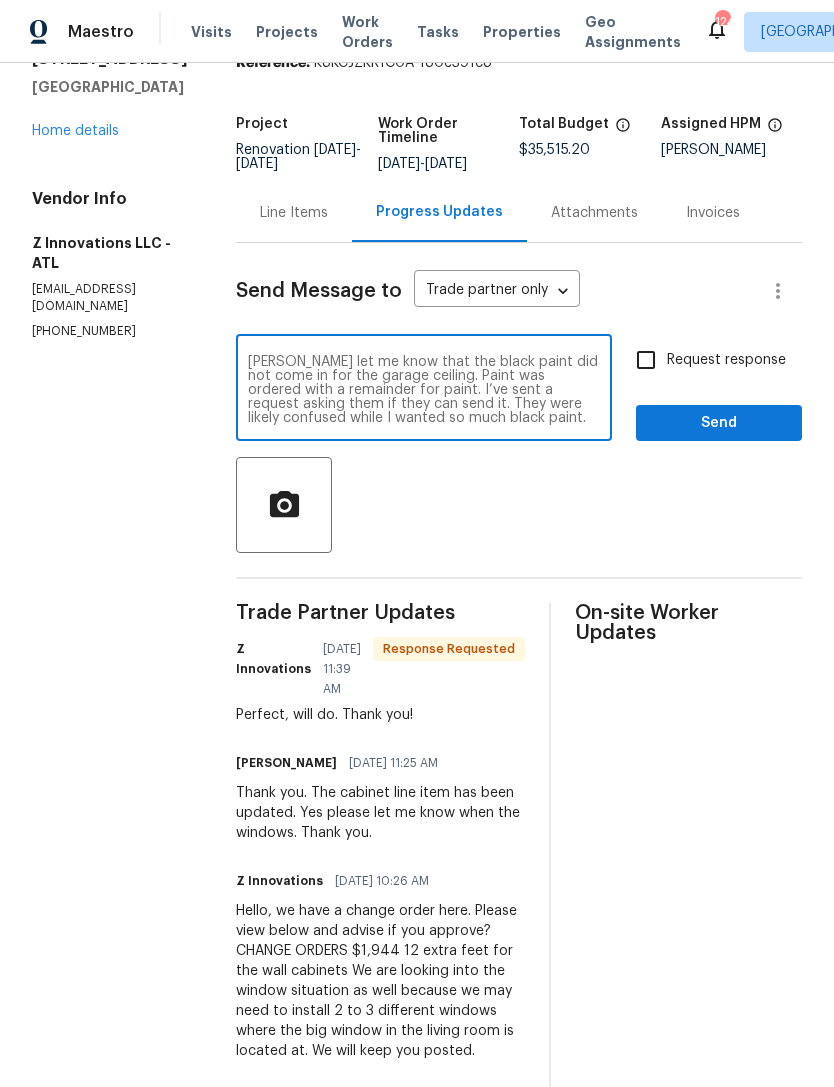 click on "Kevin let me know that the black paint did not come in for the garage ceiling. Paint was ordered with a remainder for paint. I’ve sent a request asking them if they can send it. They were likely confused while I wanted so much black paint. I’m going to get them to send that as soon as possible." at bounding box center [424, 390] 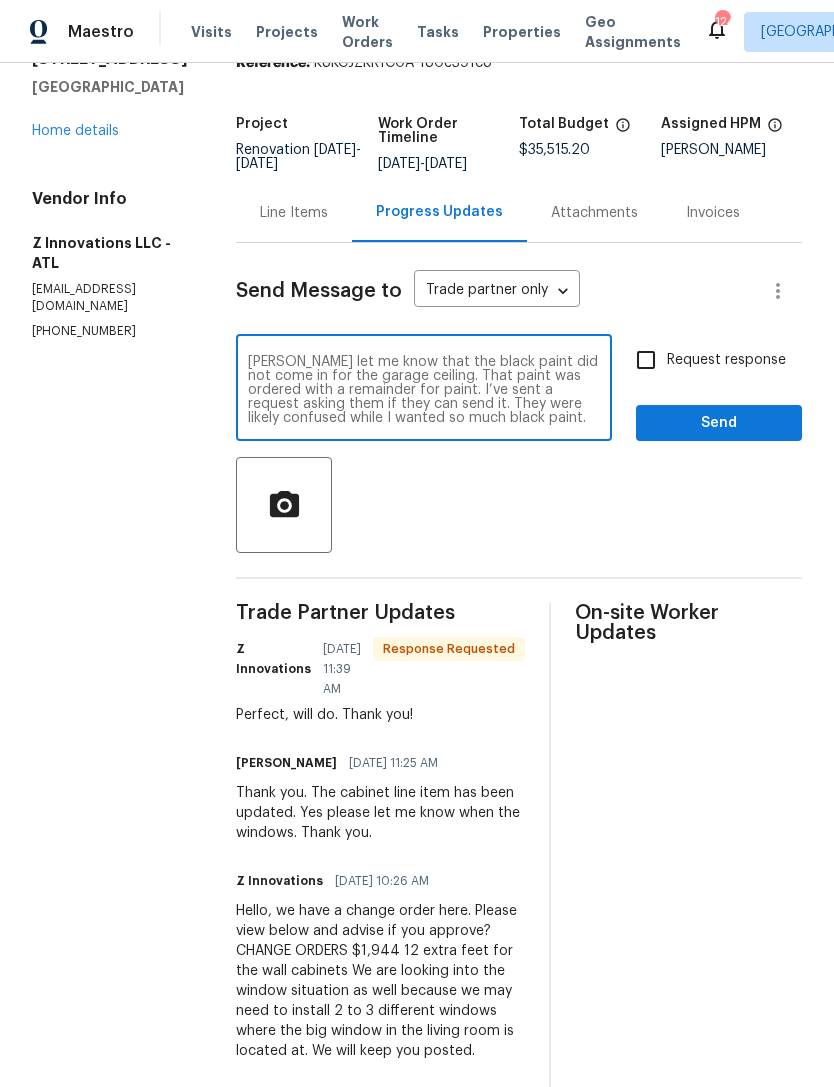 click on "Kevin let me know that the black paint did not come in for the garage ceiling. That paint was ordered with a remainder for paint. I’ve sent a request asking them if they can send it. They were likely confused while I wanted so much black paint. I’m going to get them to send that as soon as possible." at bounding box center (424, 390) 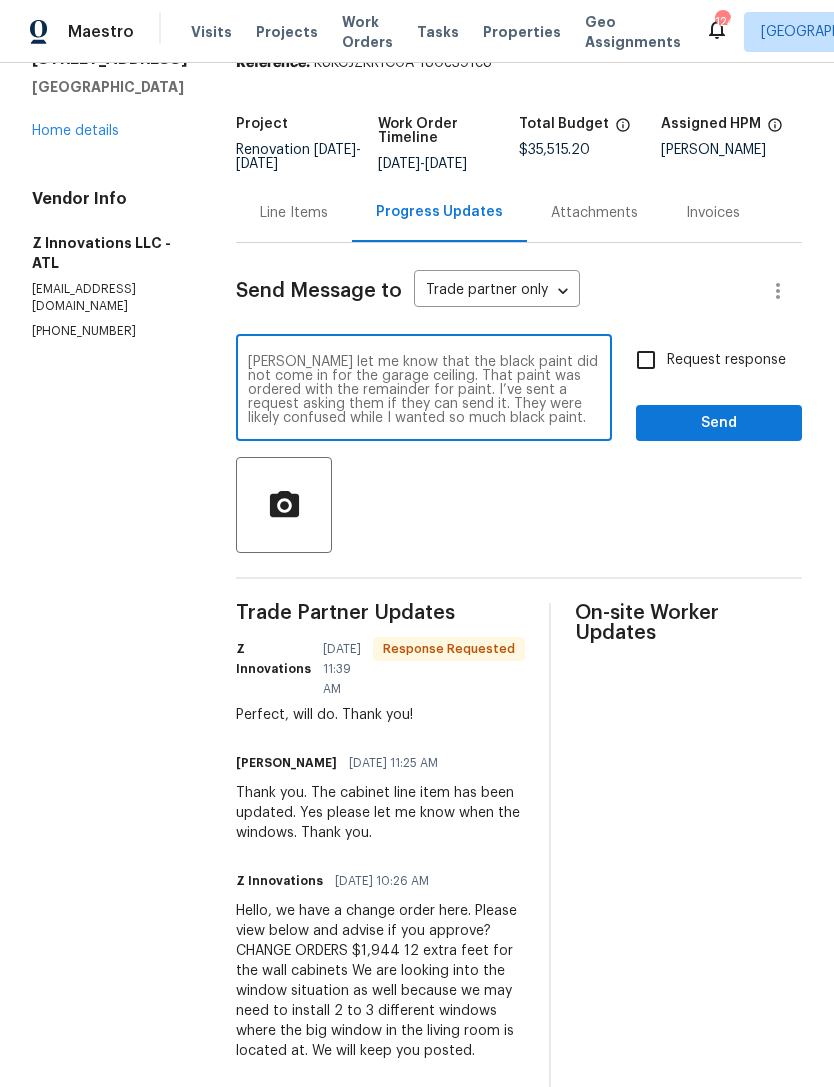 click on "Kevin let me know that the black paint did not come in for the garage ceiling. That paint was ordered with the remainder for paint. I’ve sent a request asking them if they can send it. They were likely confused while I wanted so much black paint. I’m going to get them to send that as soon as possible." at bounding box center (424, 390) 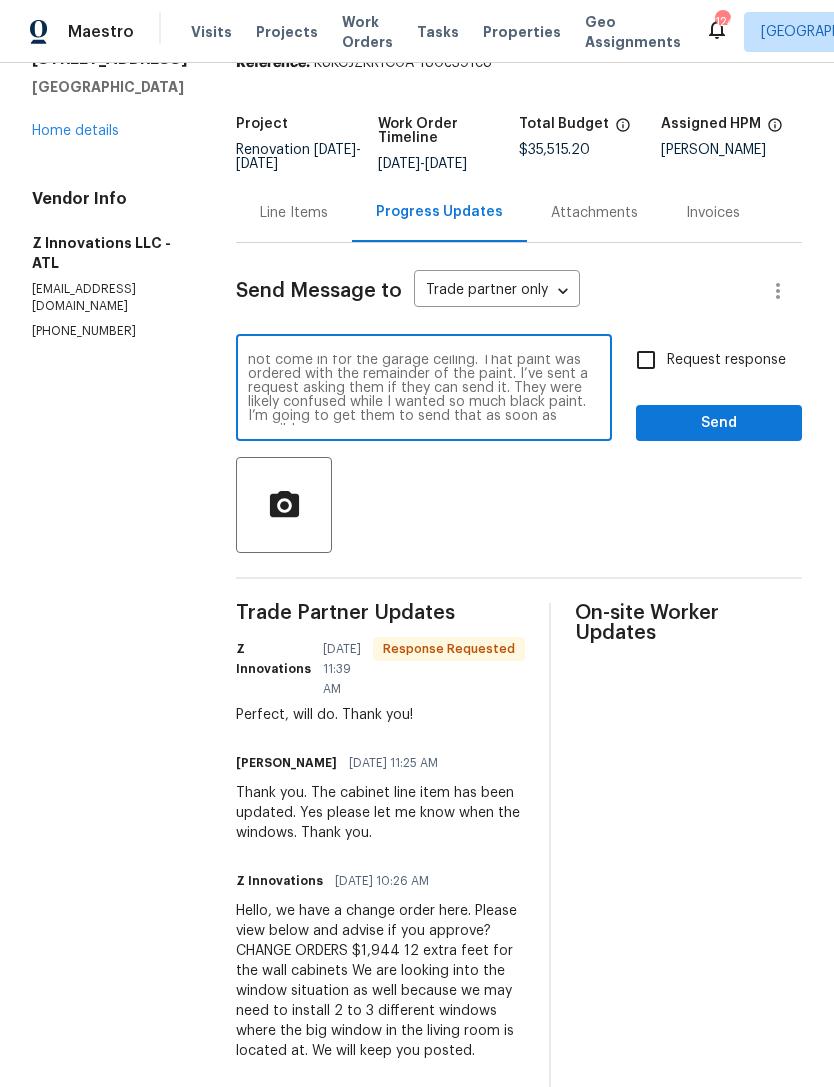 scroll, scrollTop: 14, scrollLeft: 0, axis: vertical 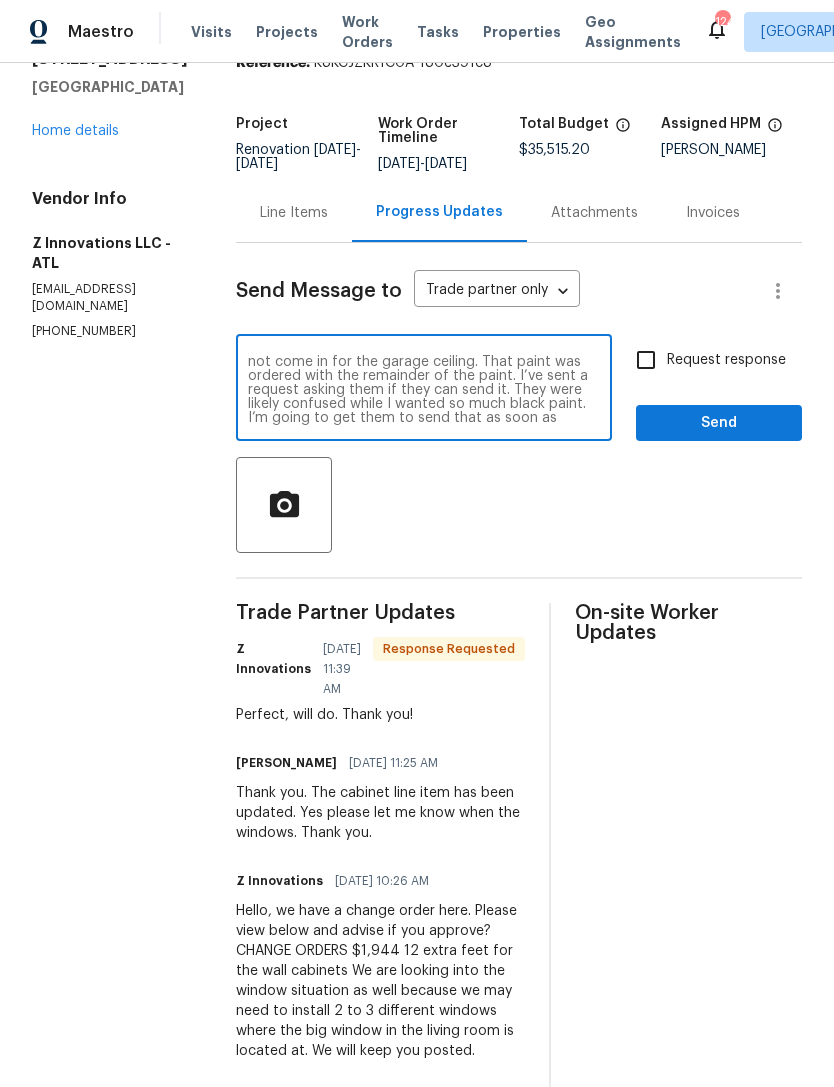type on "Kevin let me know that the black paint did not come in for the garage ceiling. That paint was ordered with the remainder of the paint. I’ve sent a request asking them if they can send it. They were likely confused while I wanted so much black paint. I’m going to get them to send that as soon as possible." 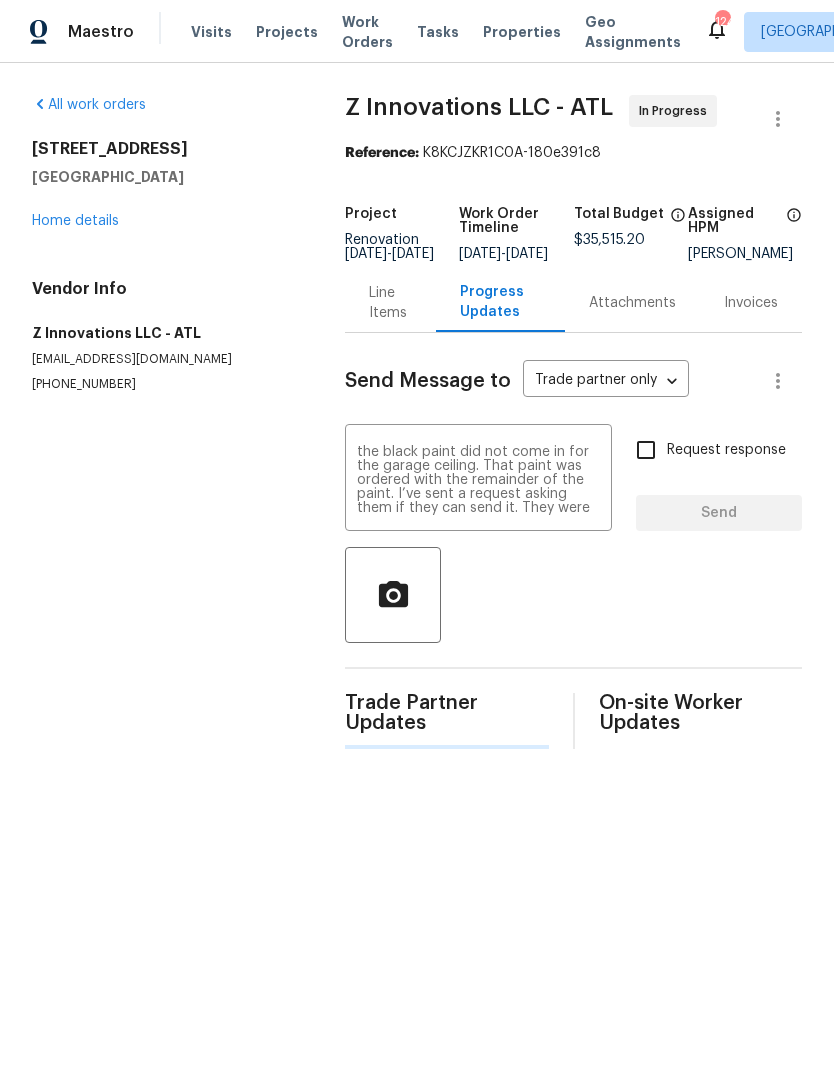 scroll, scrollTop: 0, scrollLeft: 0, axis: both 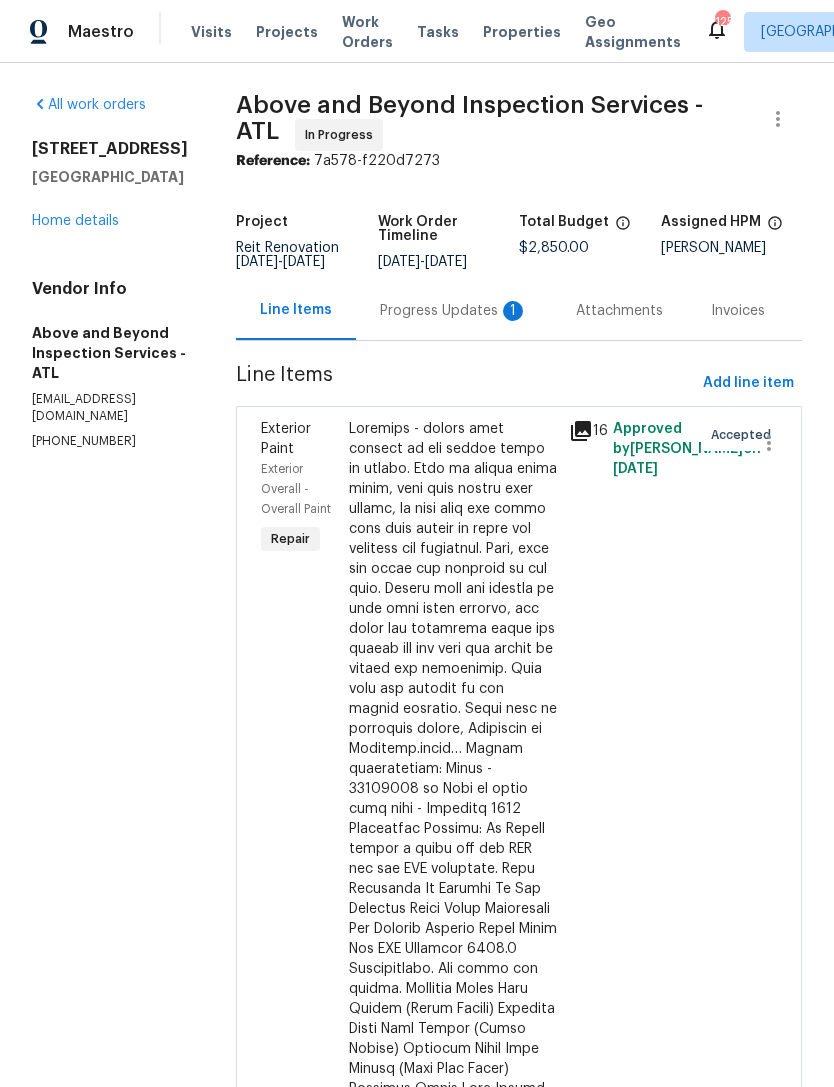 click on "Progress Updates 1" at bounding box center [454, 311] 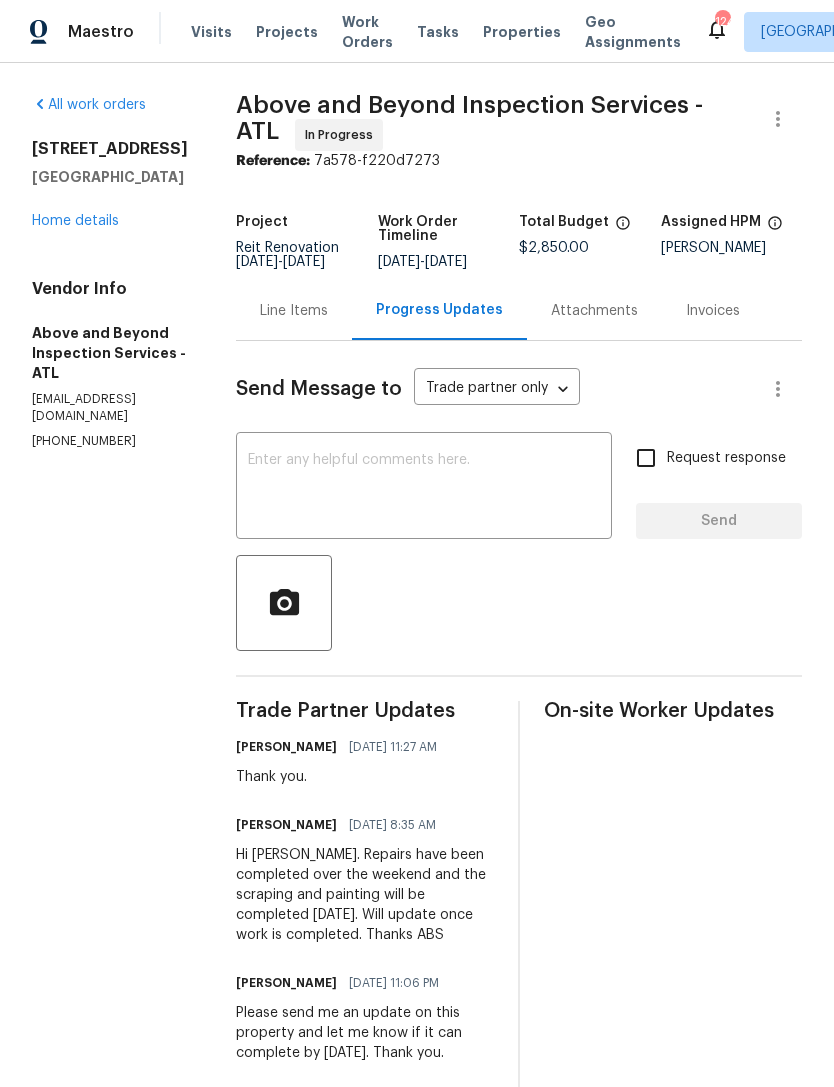 click on "[STREET_ADDRESS][PERSON_NAME] Home details" at bounding box center [110, 185] 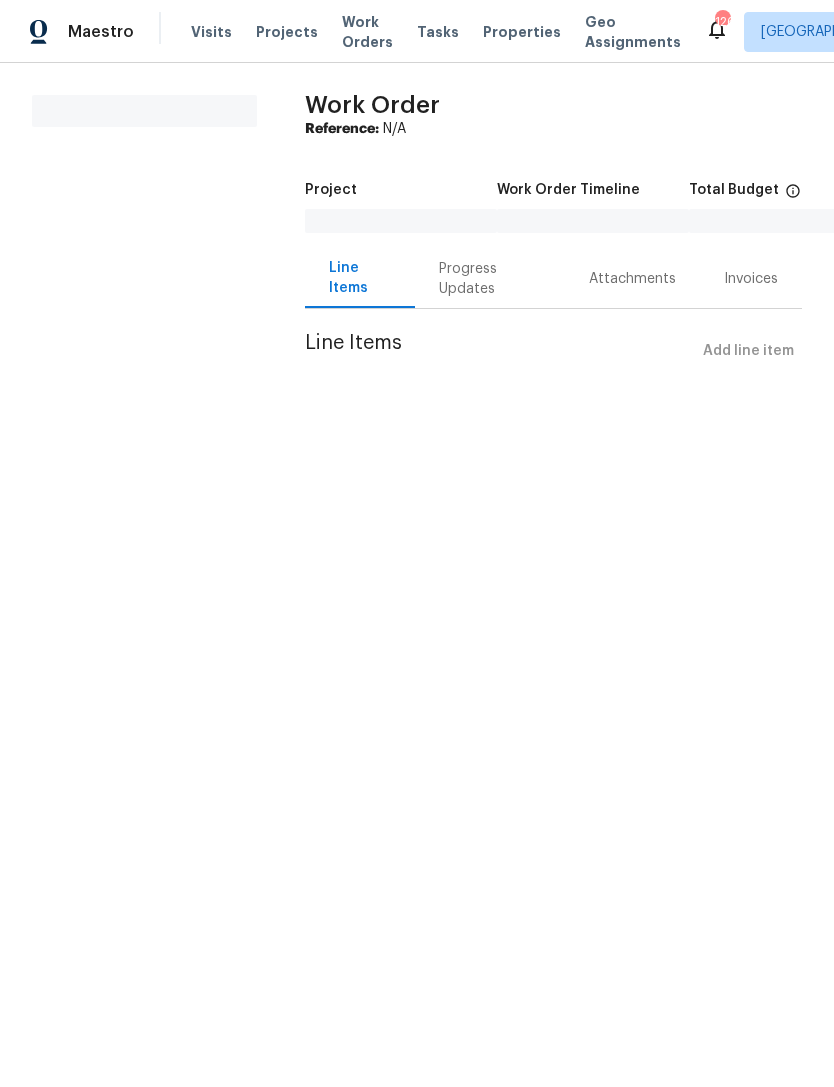 scroll, scrollTop: 0, scrollLeft: 0, axis: both 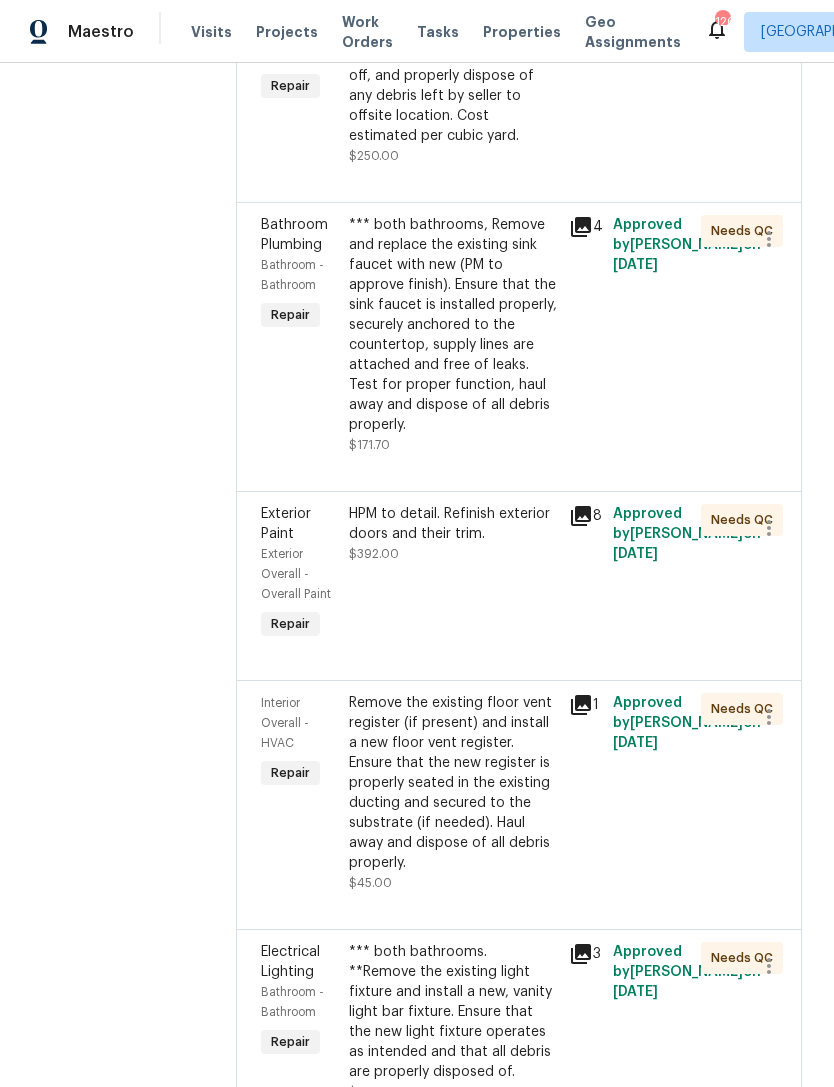 click on "HPM to detail.  Refinish exterior doors and their trim." at bounding box center [453, 524] 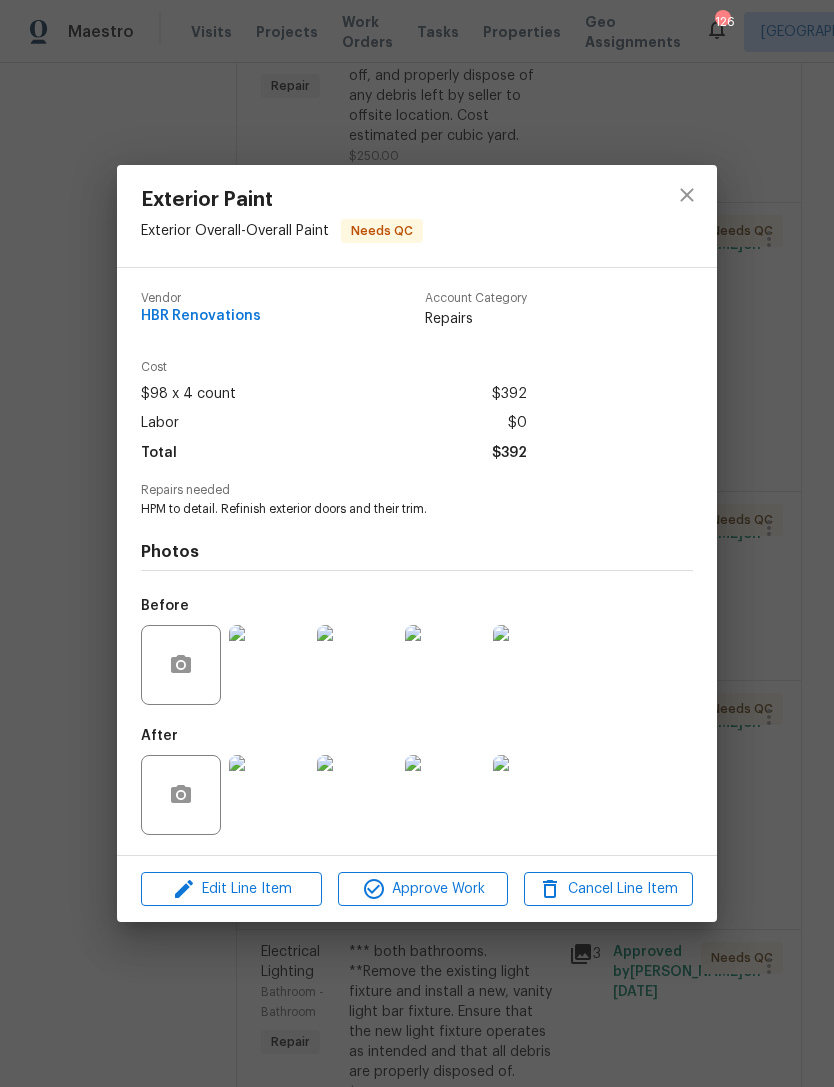 click on "Exterior Paint Exterior Overall  -  Overall Paint Needs QC Vendor HBR Renovations Account Category Repairs Cost $98 x 4 count $392 Labor $0 Total $392 Repairs needed HPM to detail.  Refinish exterior doors and their trim. Photos Before After  Edit Line Item  Approve Work  Cancel Line Item" at bounding box center (417, 543) 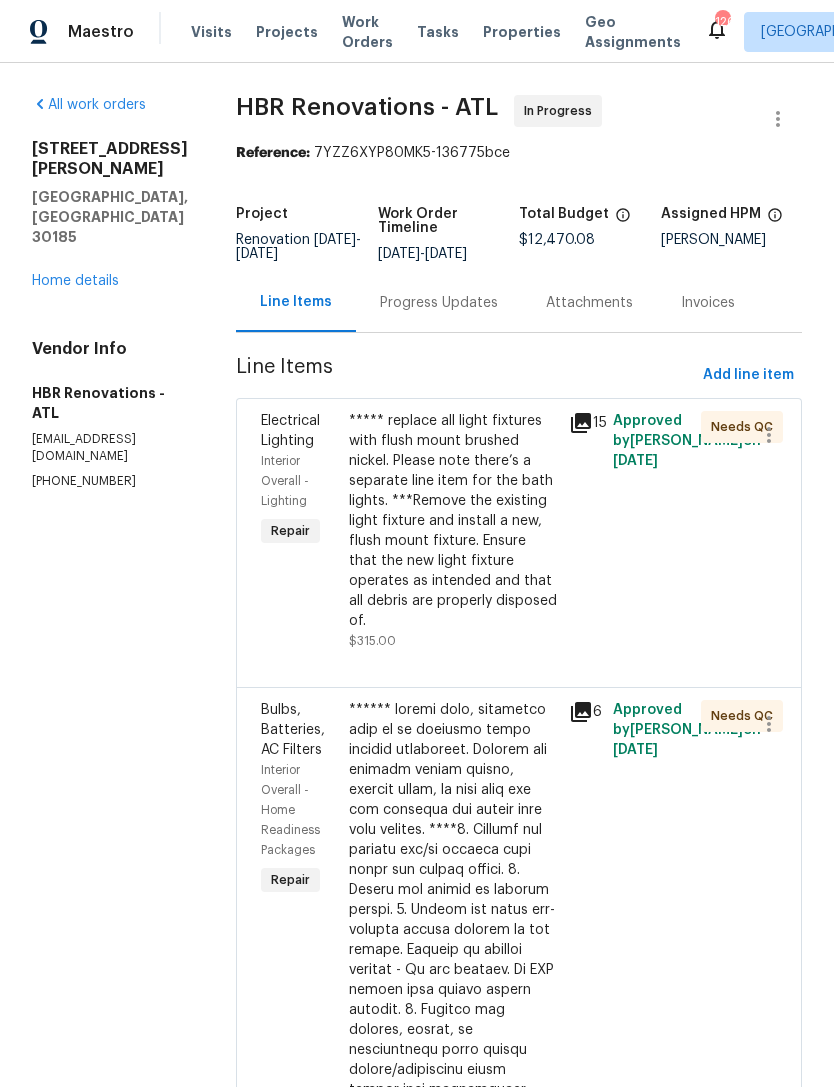 scroll, scrollTop: 0, scrollLeft: 0, axis: both 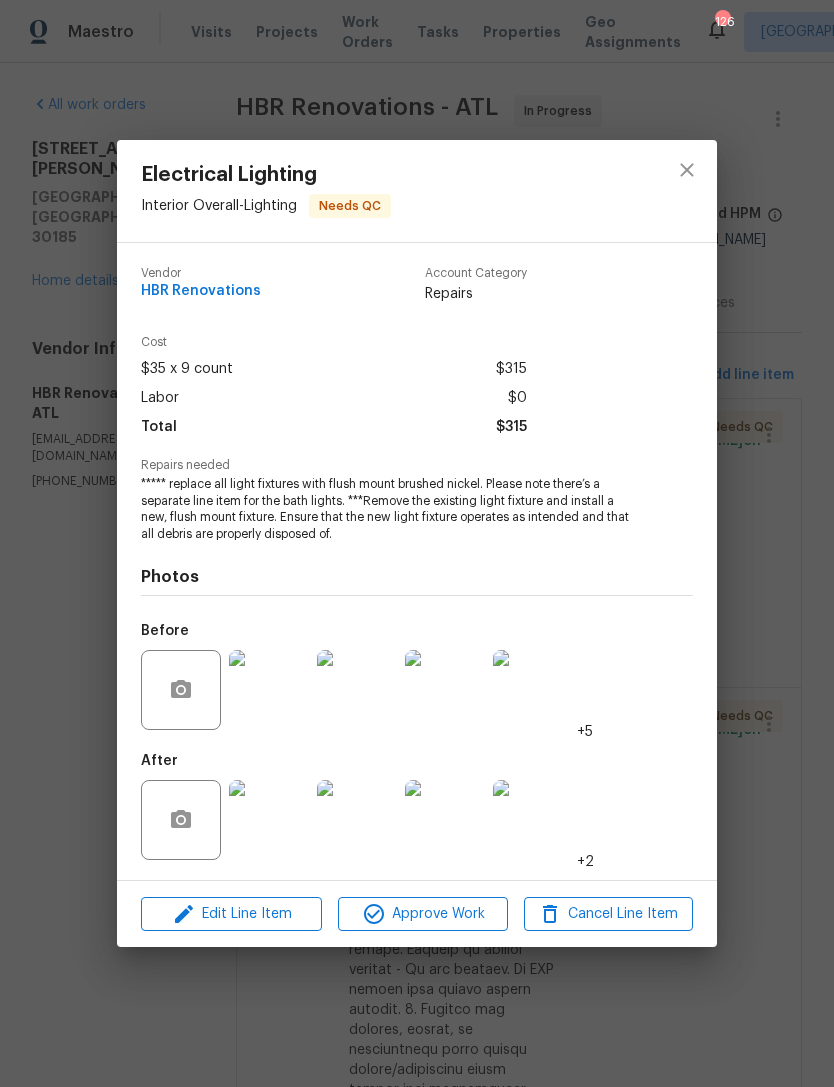 click on "Electrical Lighting Interior Overall  -  Lighting Needs QC Vendor HBR Renovations Account Category Repairs Cost $35 x 9 count $315 Labor $0 Total $315 Repairs needed ***** replace all light fixtures with flush mount brushed nickel. Please note there’s a separate line item for the bath lights. ***Remove the existing light fixture and install a new, flush mount fixture. Ensure that the new light fixture operates as intended and that all debris are properly disposed of. Photos Before  +5 After  +2  Edit Line Item  Approve Work  Cancel Line Item" at bounding box center (417, 543) 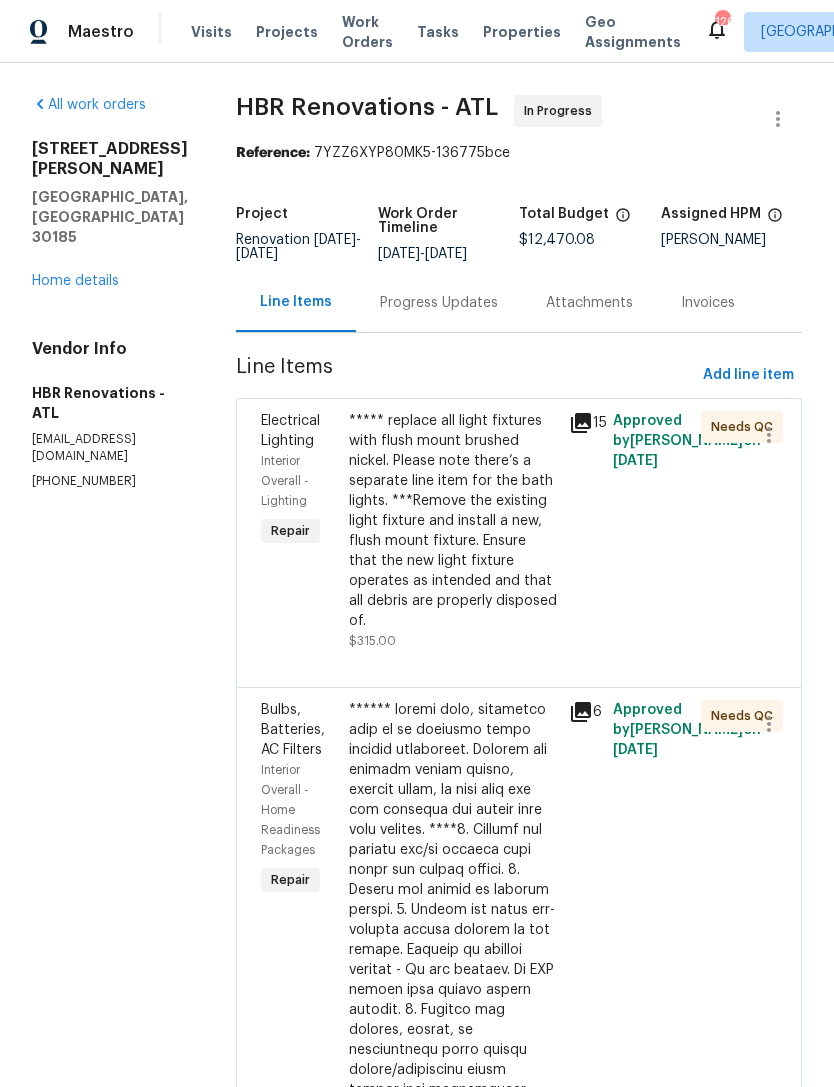 scroll, scrollTop: 0, scrollLeft: 0, axis: both 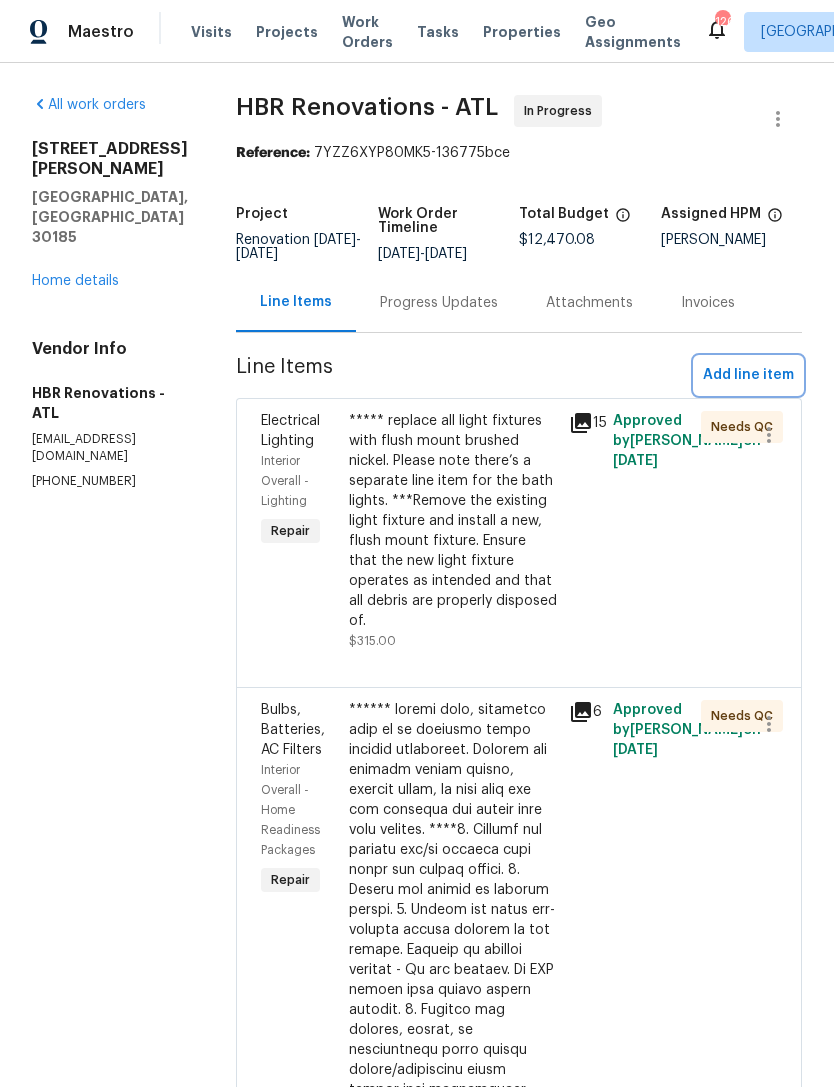 click on "Add line item" at bounding box center (748, 375) 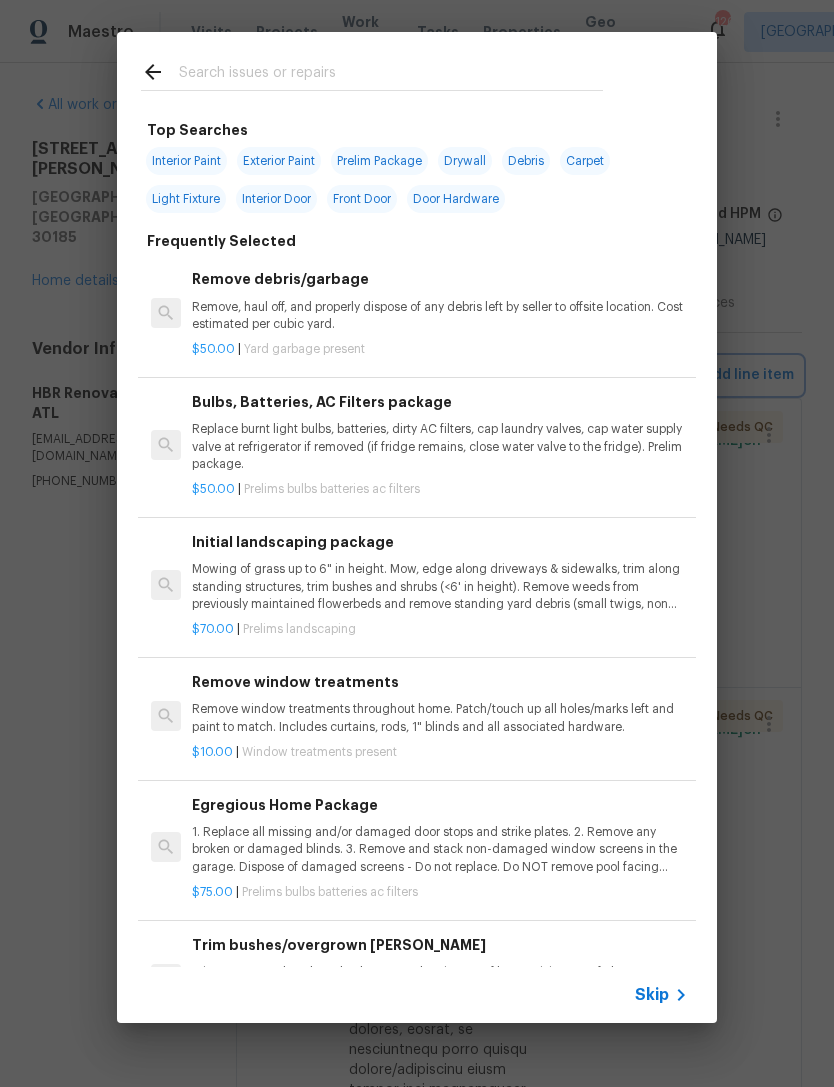 click on "Top Searches Interior Paint Exterior Paint Prelim Package Drywall Debris Carpet Light Fixture Interior Door Front Door Door Hardware Frequently Selected Remove debris/garbage Remove, haul off, and properly dispose of any debris left by seller to offsite location. Cost estimated per cubic yard. $50.00   |   Yard garbage present Bulbs, Batteries, AC Filters package Replace burnt light bulbs, batteries, dirty AC filters, cap laundry valves, cap water supply valve at refrigerator if removed (if fridge remains, close water valve to the fridge). Prelim package. $50.00   |   Prelims bulbs batteries ac filters Initial landscaping package Mowing of grass up to 6" in height. Mow, edge along driveways & sidewalks, trim along standing structures, trim bushes and shrubs (<6' in height). Remove weeds from previously maintained flowerbeds and remove standing yard debris (small twigs, non seasonal falling leaves).  Use leaf blower to remove clippings from hard surfaces." $70.00   |   Prelims landscaping $10.00   |   $75.00" at bounding box center (417, 527) 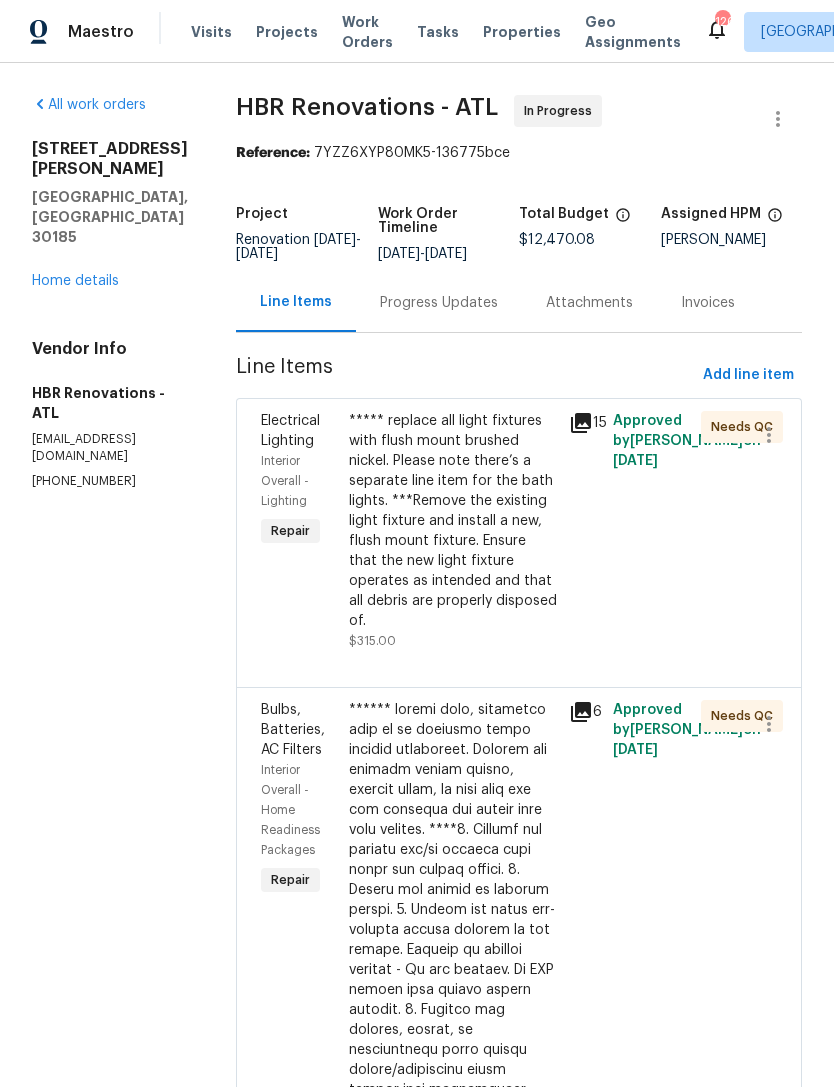 click on "Home details" at bounding box center (75, 281) 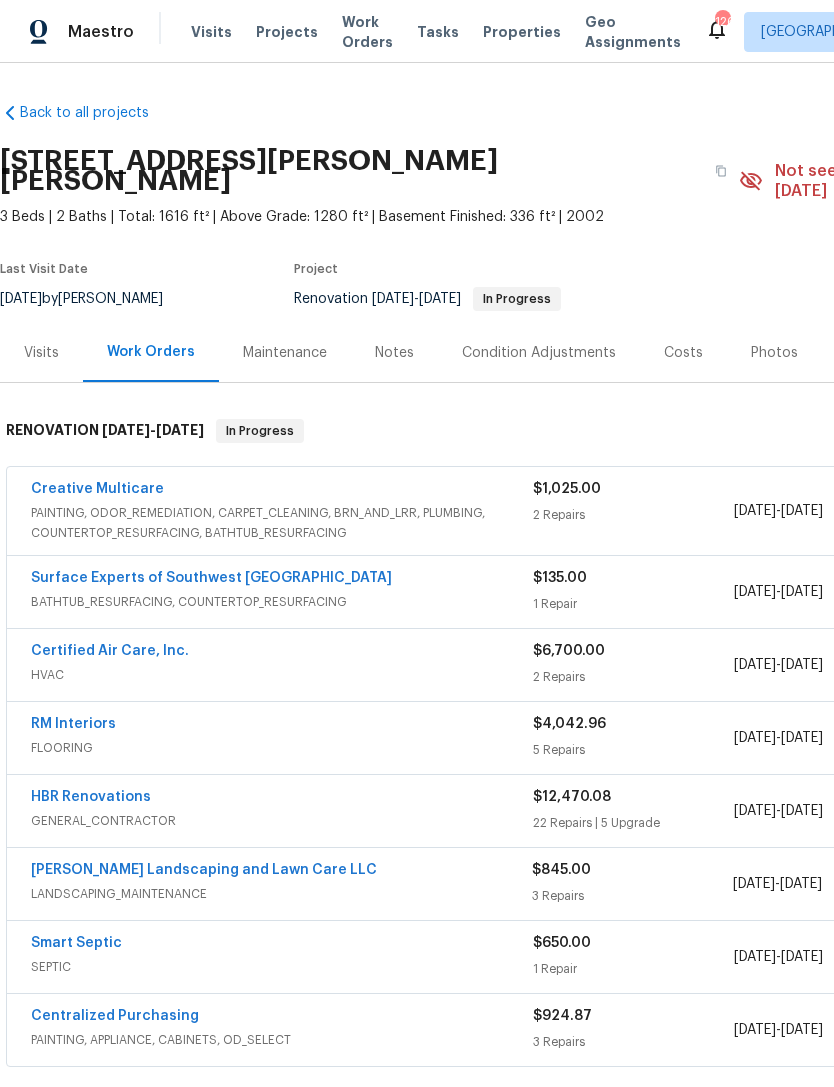 click on "FLOORING" at bounding box center (282, 748) 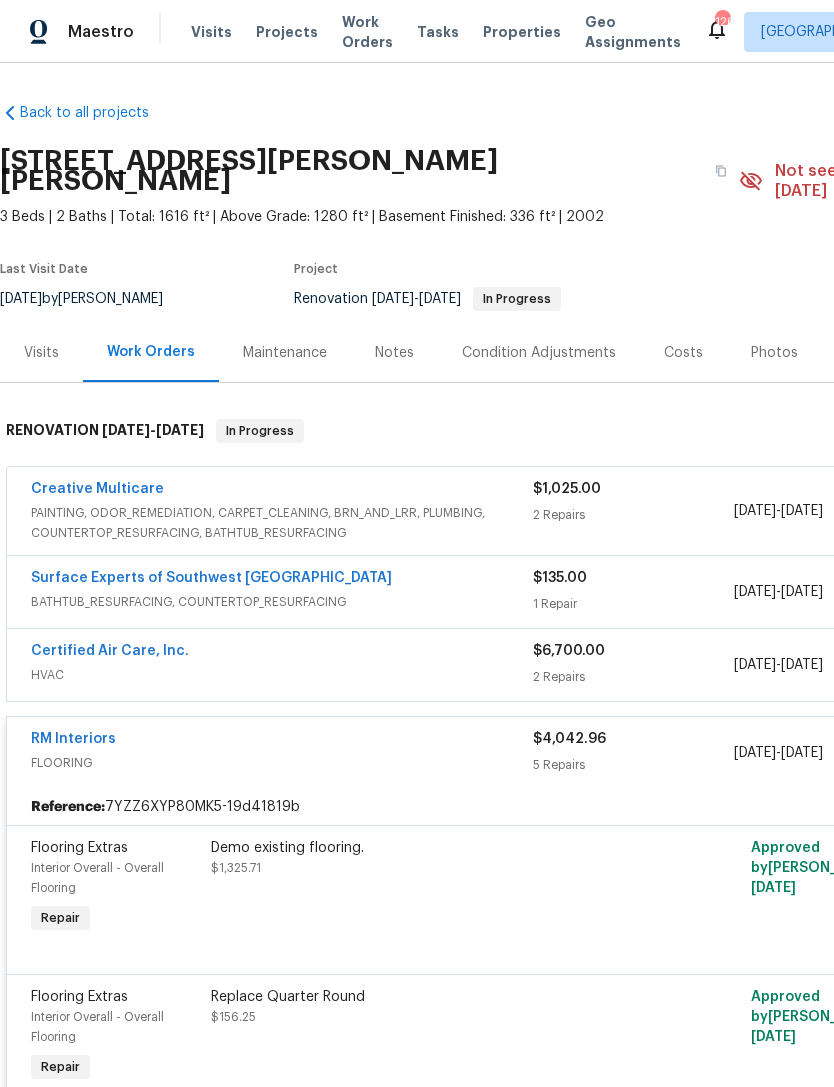 click on "RM Interiors" at bounding box center [73, 739] 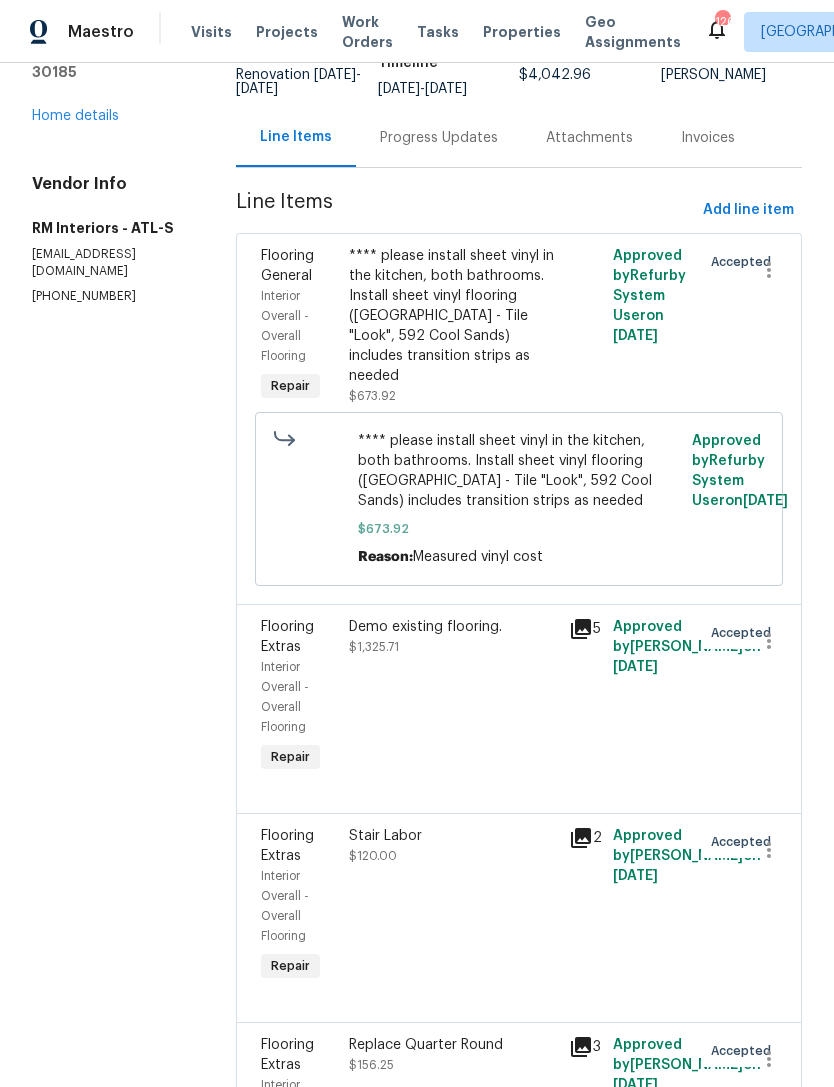 scroll, scrollTop: 166, scrollLeft: 0, axis: vertical 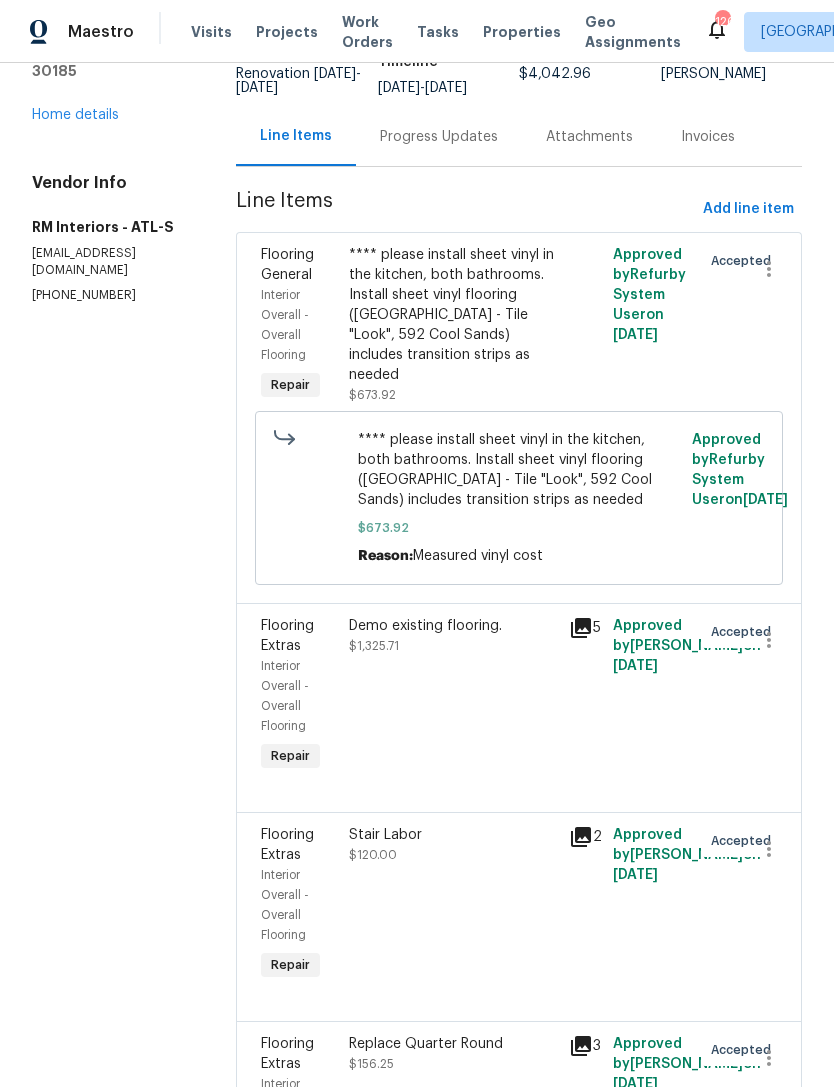 click on "**** please install sheet vinyl in the kitchen, both bathrooms. Install sheet vinyl flooring (Sugar Valley - Tile "Look", 592 Cool Sands) includes transition strips as needed" at bounding box center (453, 315) 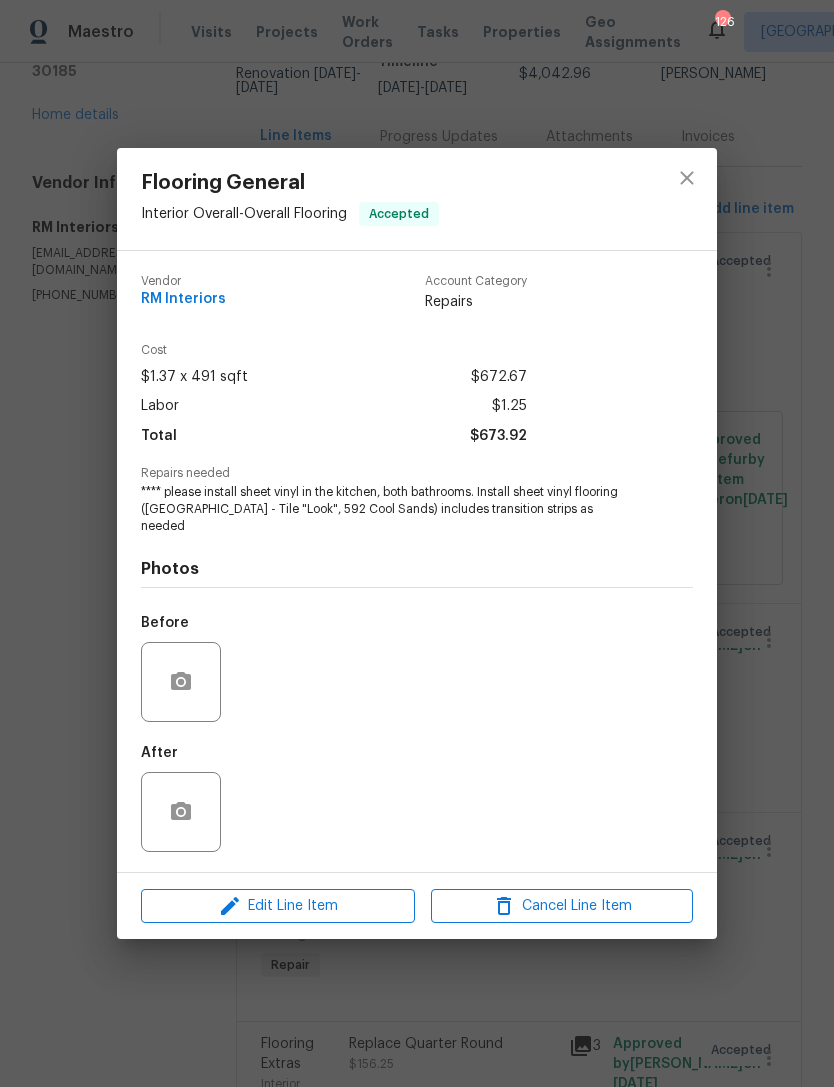 click on "Flooring General Interior Overall  -  Overall Flooring Accepted Vendor RM Interiors Account Category Repairs Cost $1.37 x 491 sqft $672.67 Labor $1.25 Total $673.92 Repairs needed **** please install sheet vinyl in the kitchen, both bathrooms. Install sheet vinyl flooring (Sugar Valley - Tile "Look", 592 Cool Sands) includes transition strips as needed Photos Before After  Edit Line Item  Cancel Line Item" at bounding box center [417, 543] 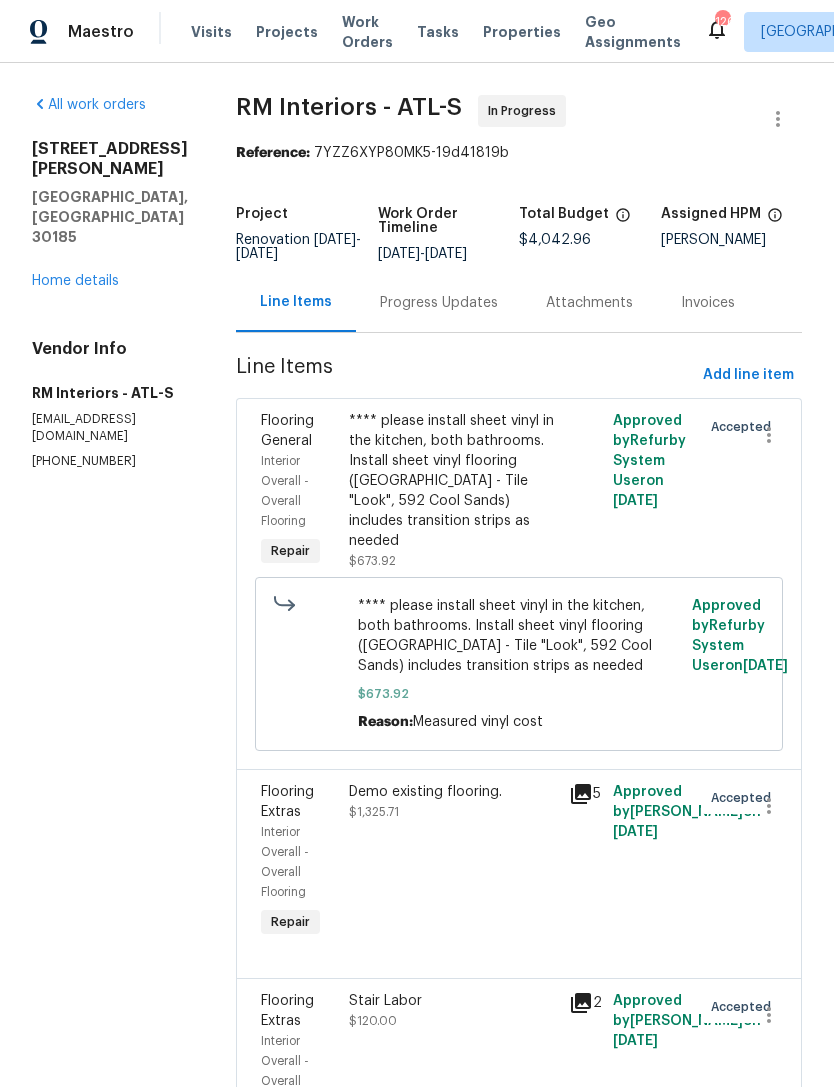 scroll, scrollTop: 0, scrollLeft: 0, axis: both 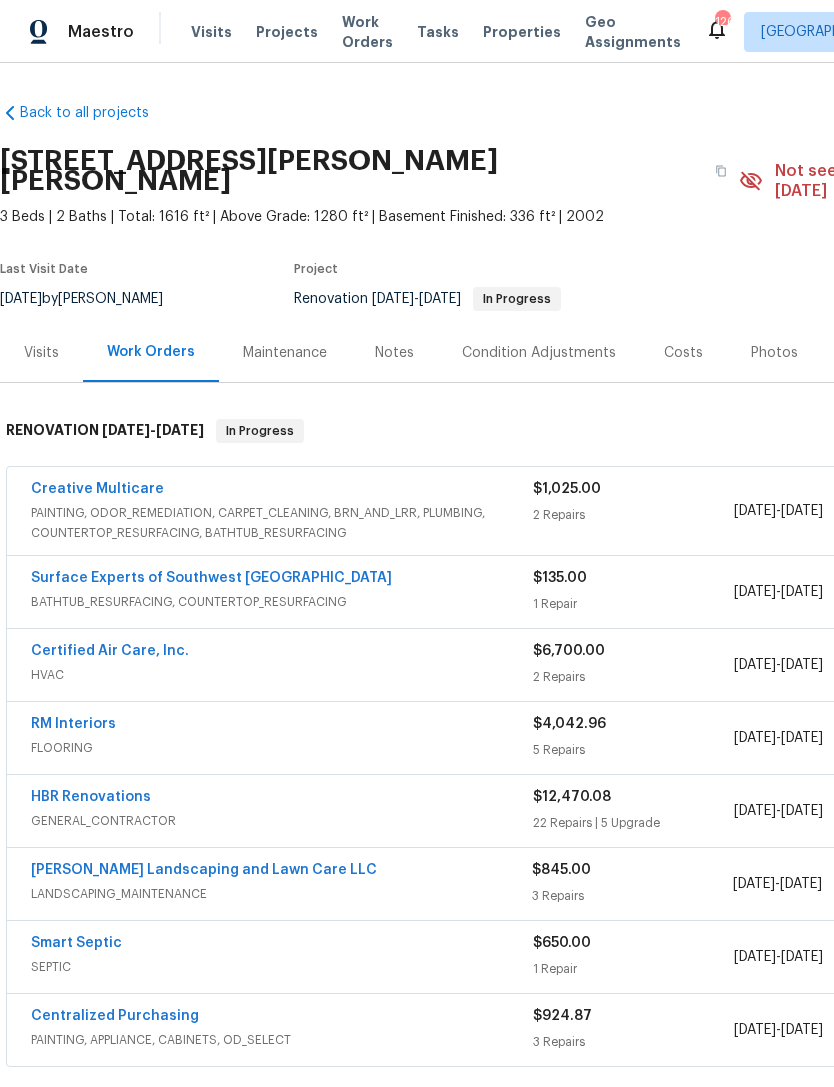 click on "HBR Renovations" at bounding box center [91, 797] 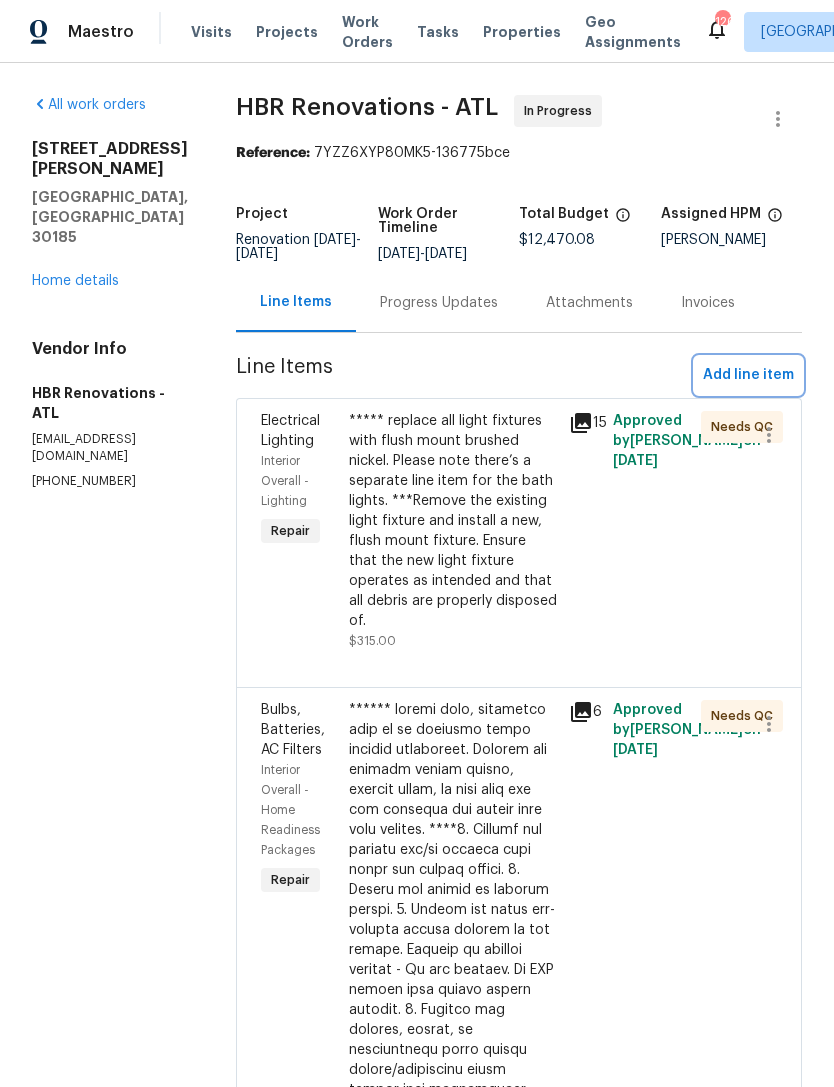 click on "Add line item" at bounding box center (748, 375) 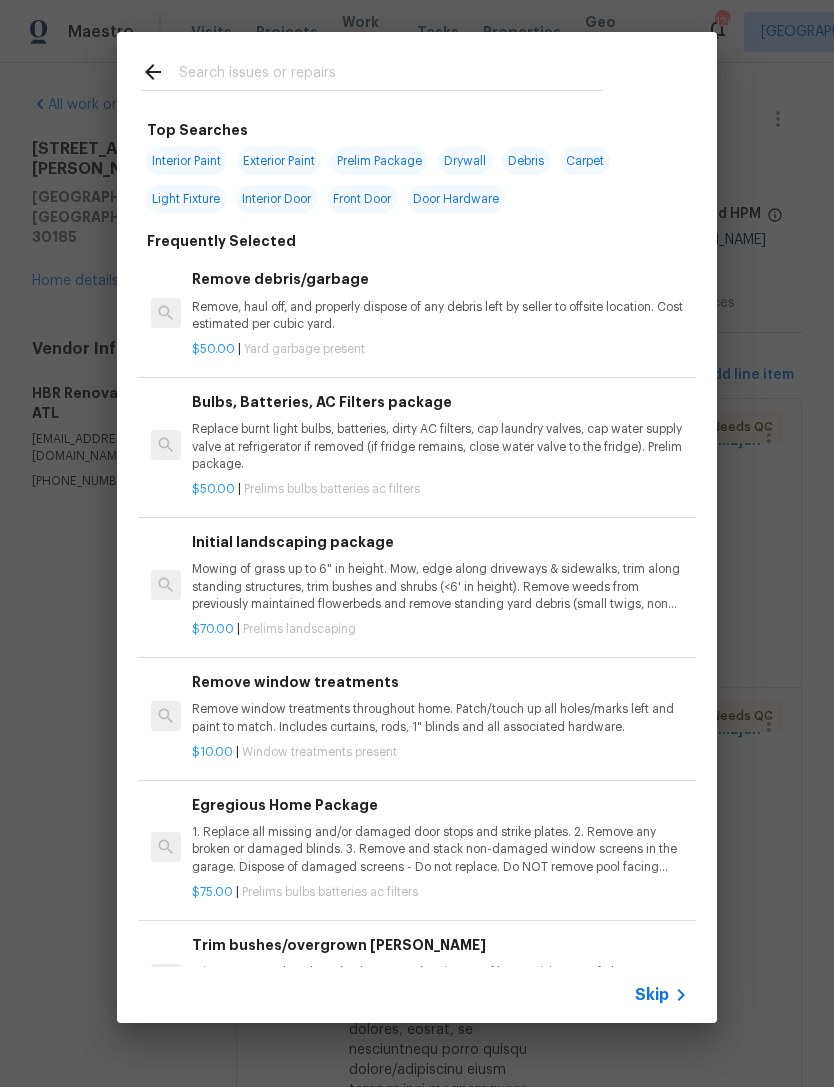 click at bounding box center [391, 75] 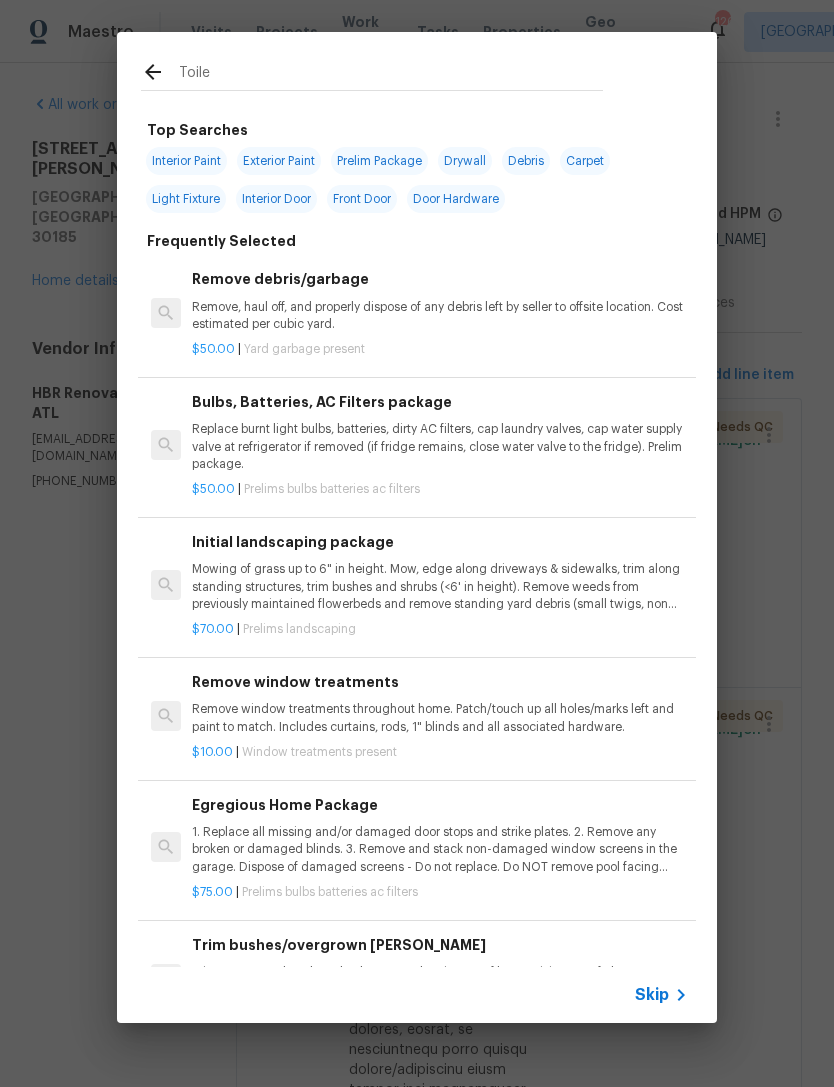 type on "Toilet" 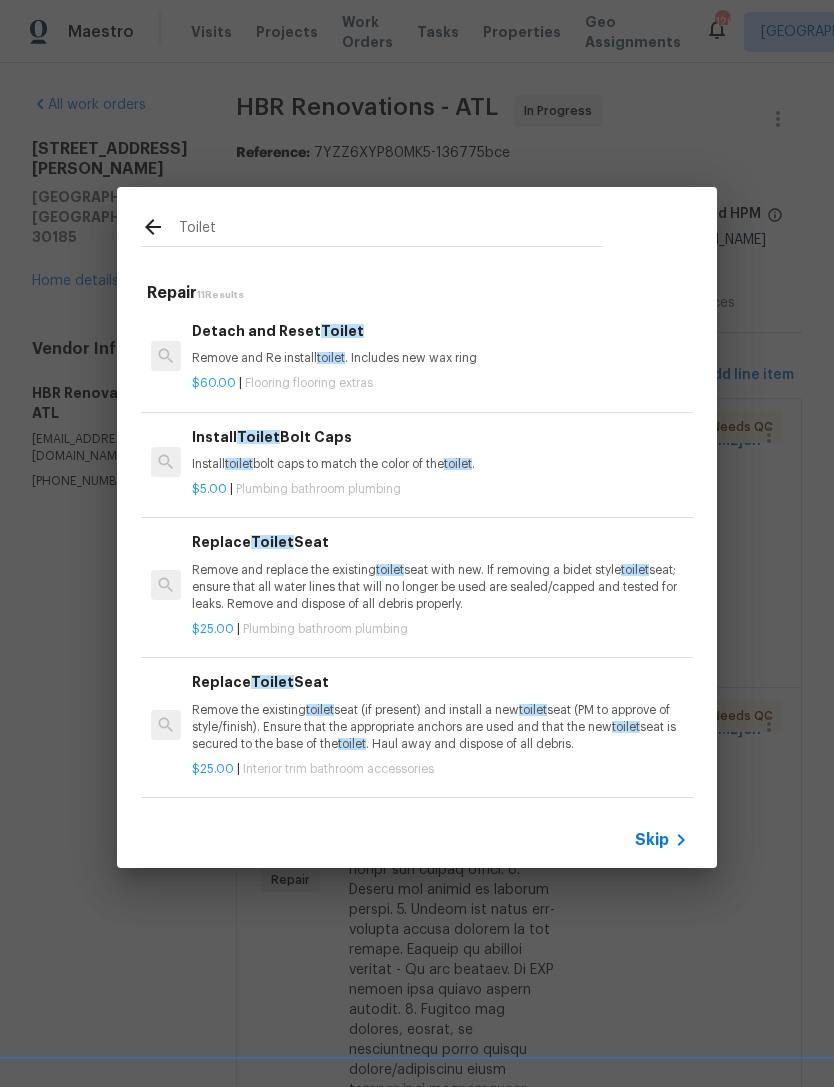 click on "Toilet" at bounding box center [342, 331] 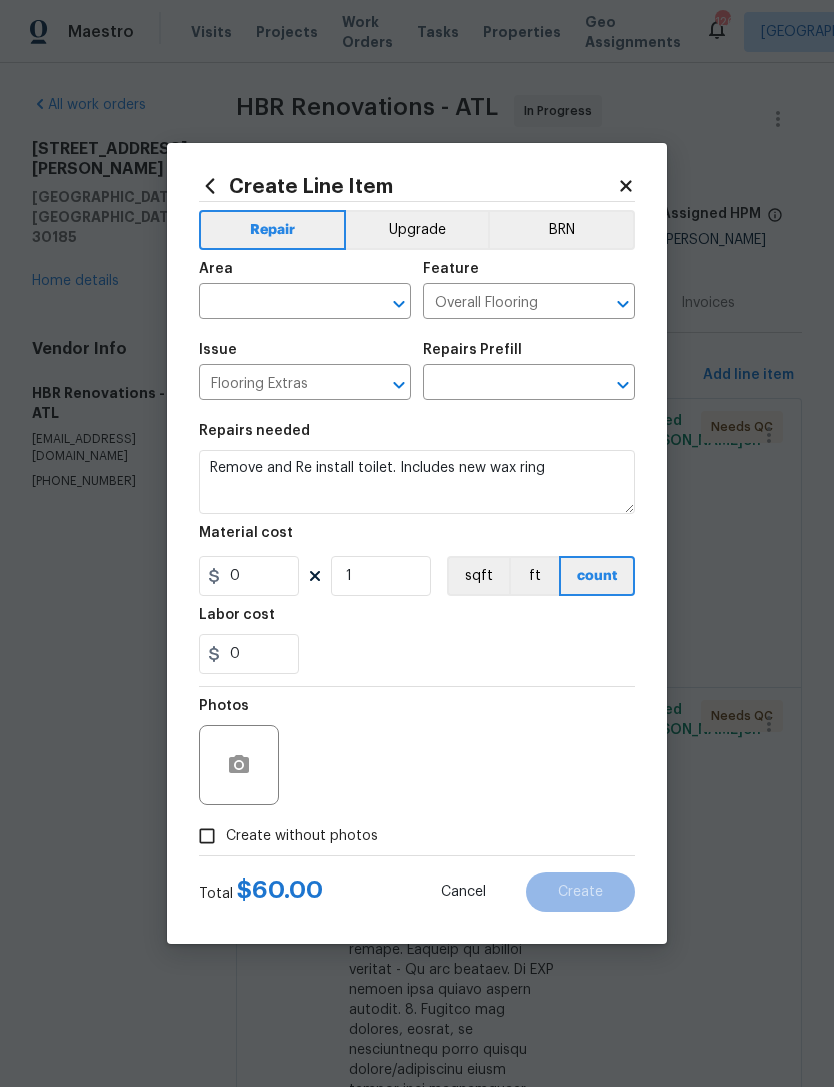 type on "Detach and Reset Toilet $60.00" 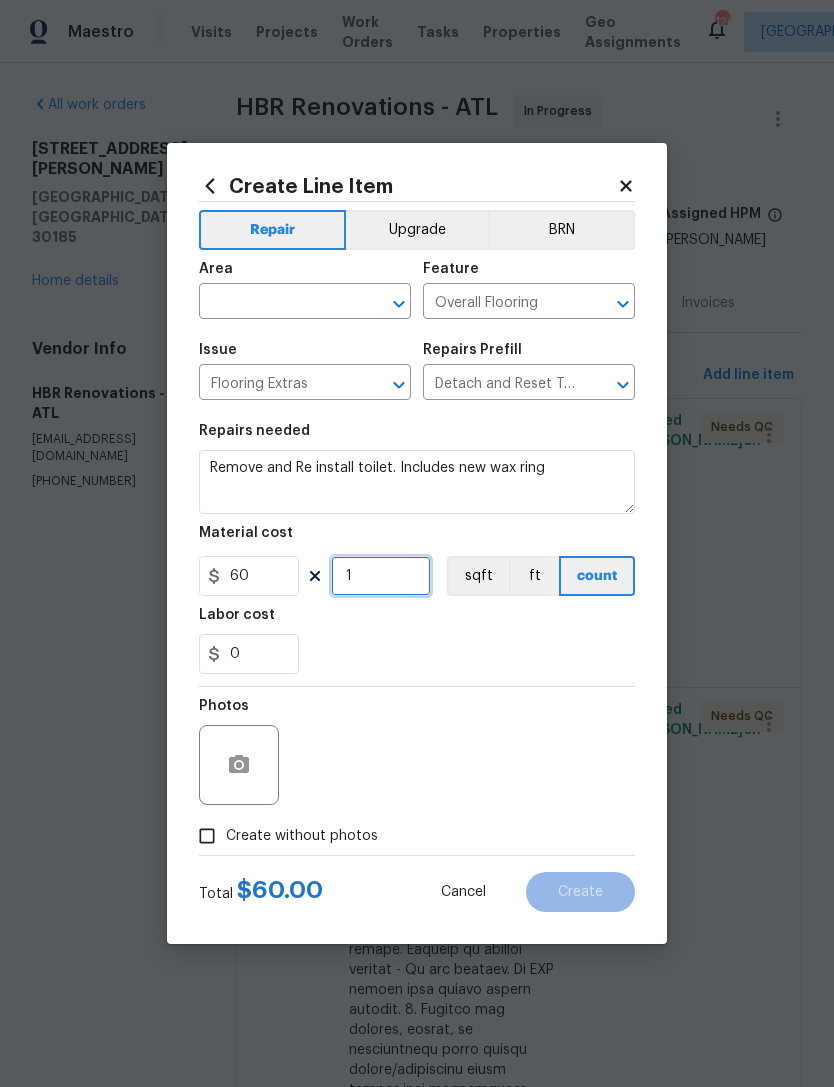 click on "1" at bounding box center [381, 576] 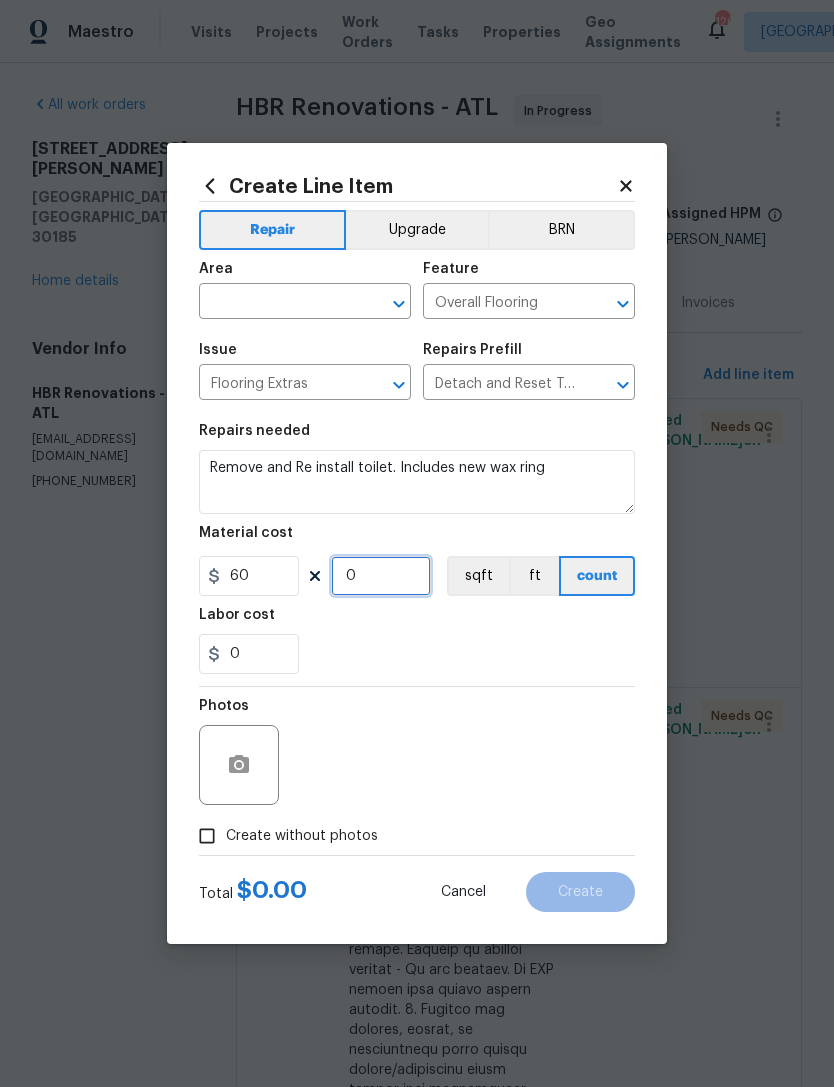 type on "2" 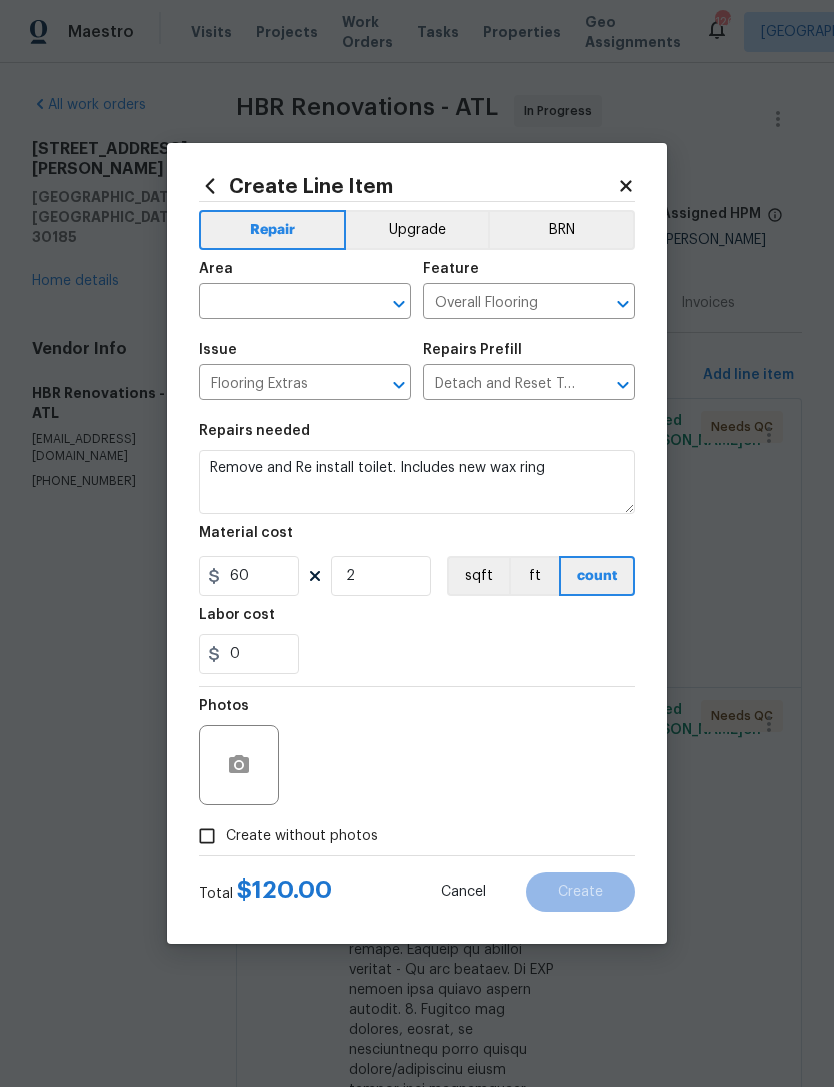 click at bounding box center (277, 303) 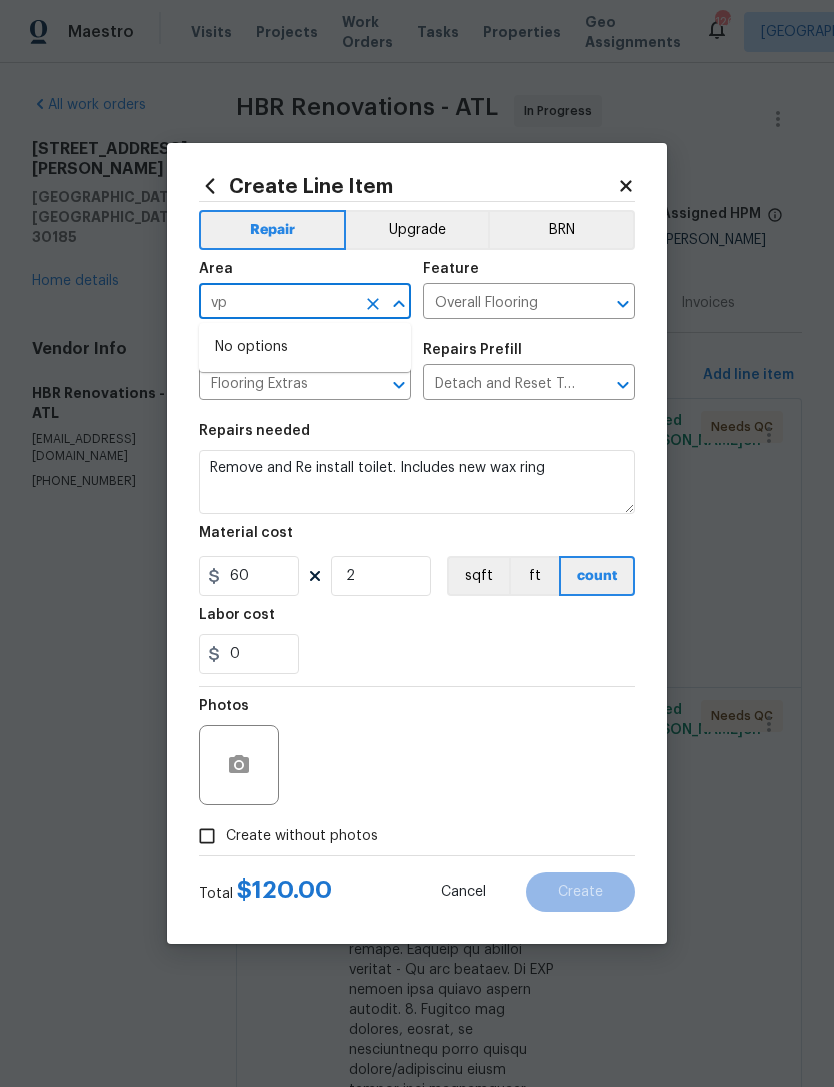 type on "v" 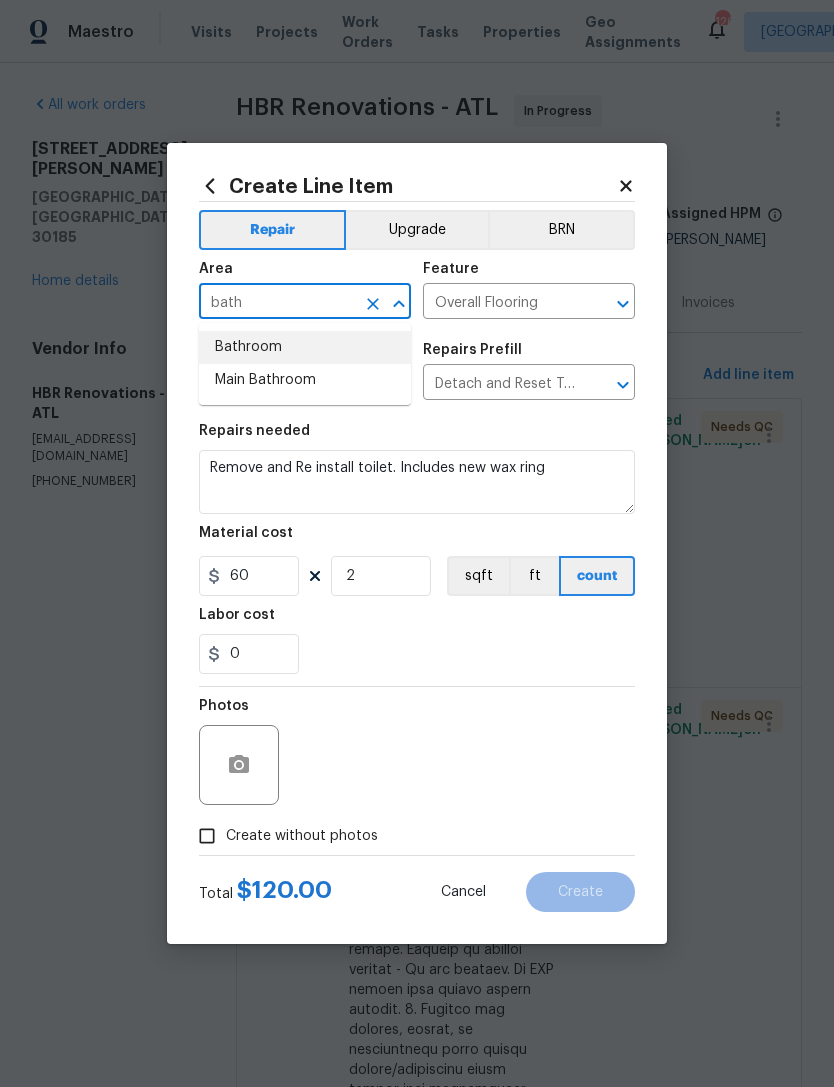 click on "Bathroom" at bounding box center (305, 347) 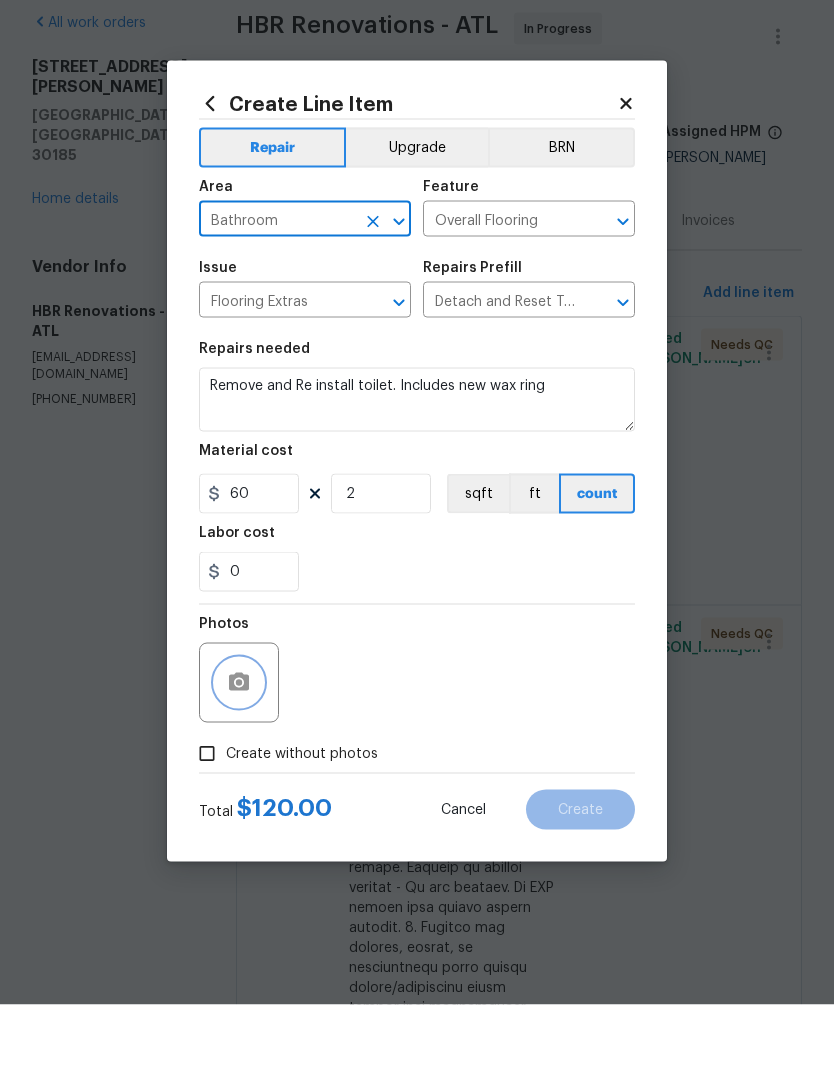 click 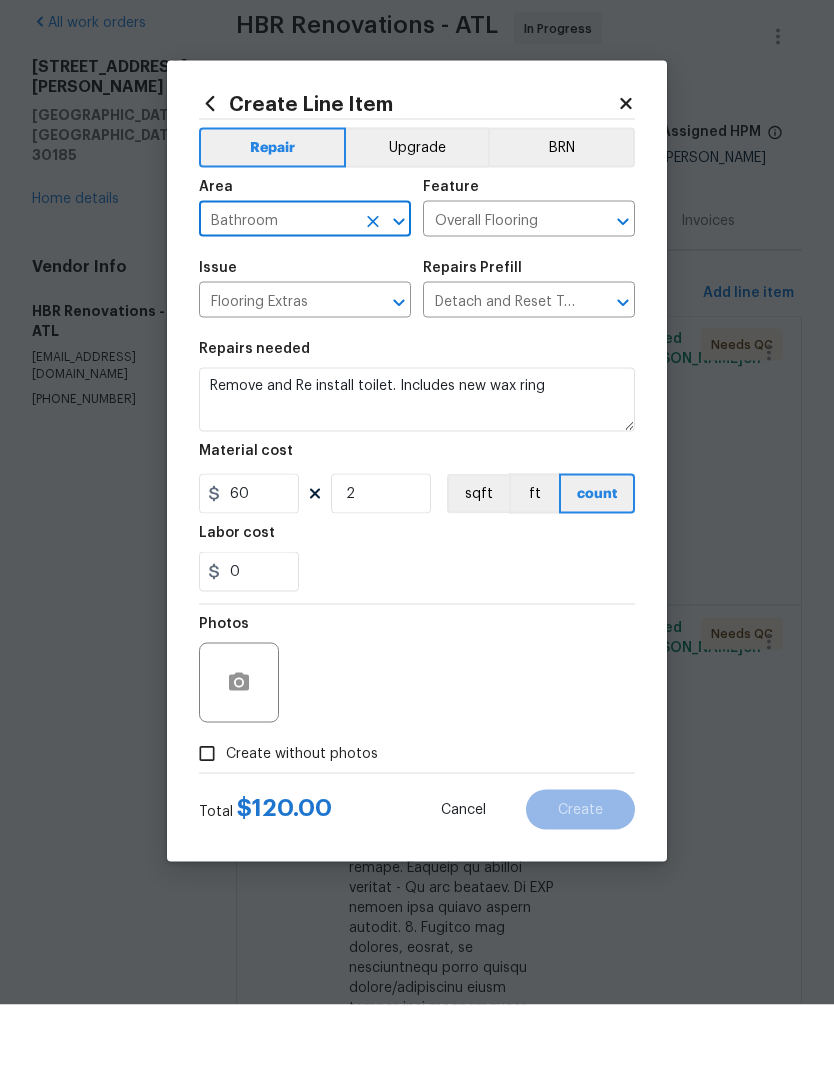scroll, scrollTop: 64, scrollLeft: 0, axis: vertical 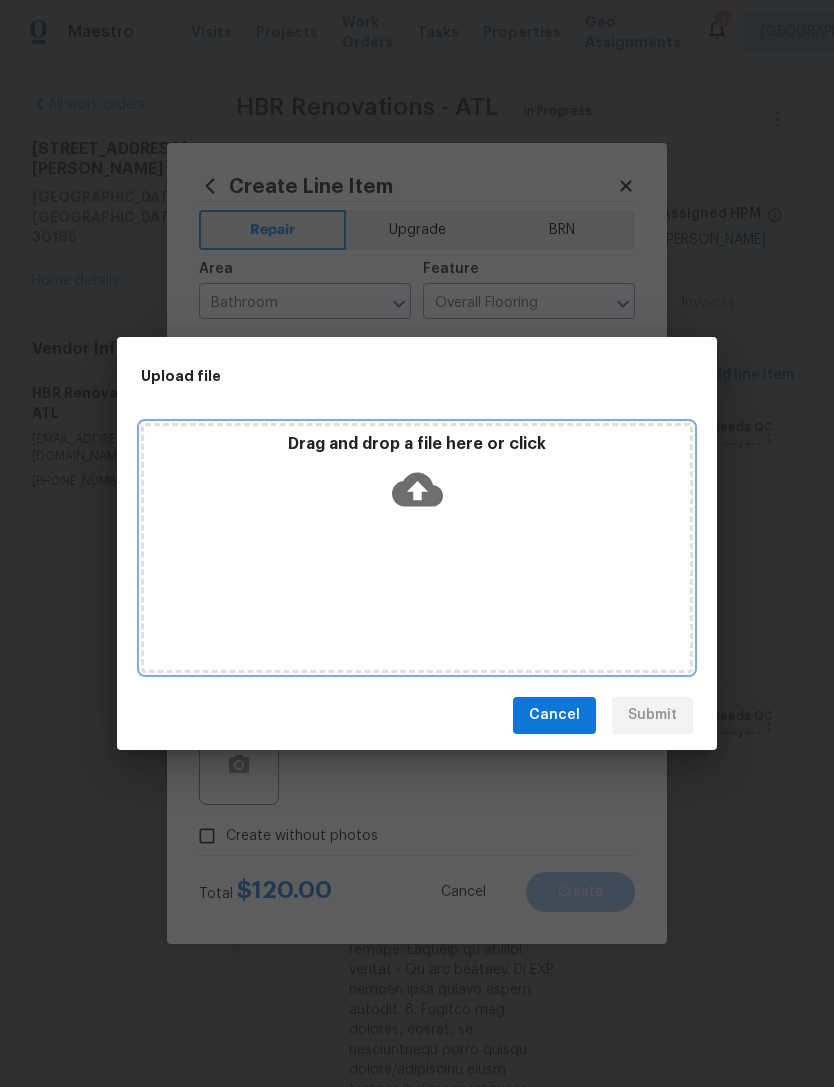click 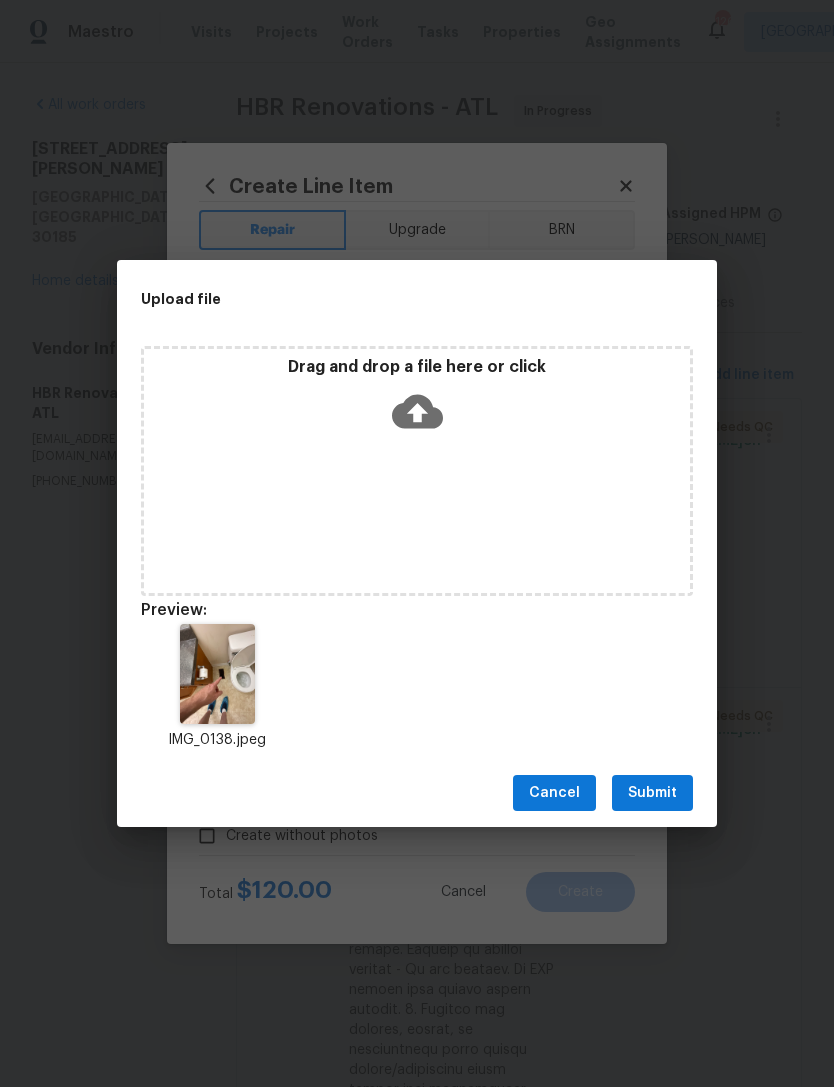click on "Submit" at bounding box center [652, 793] 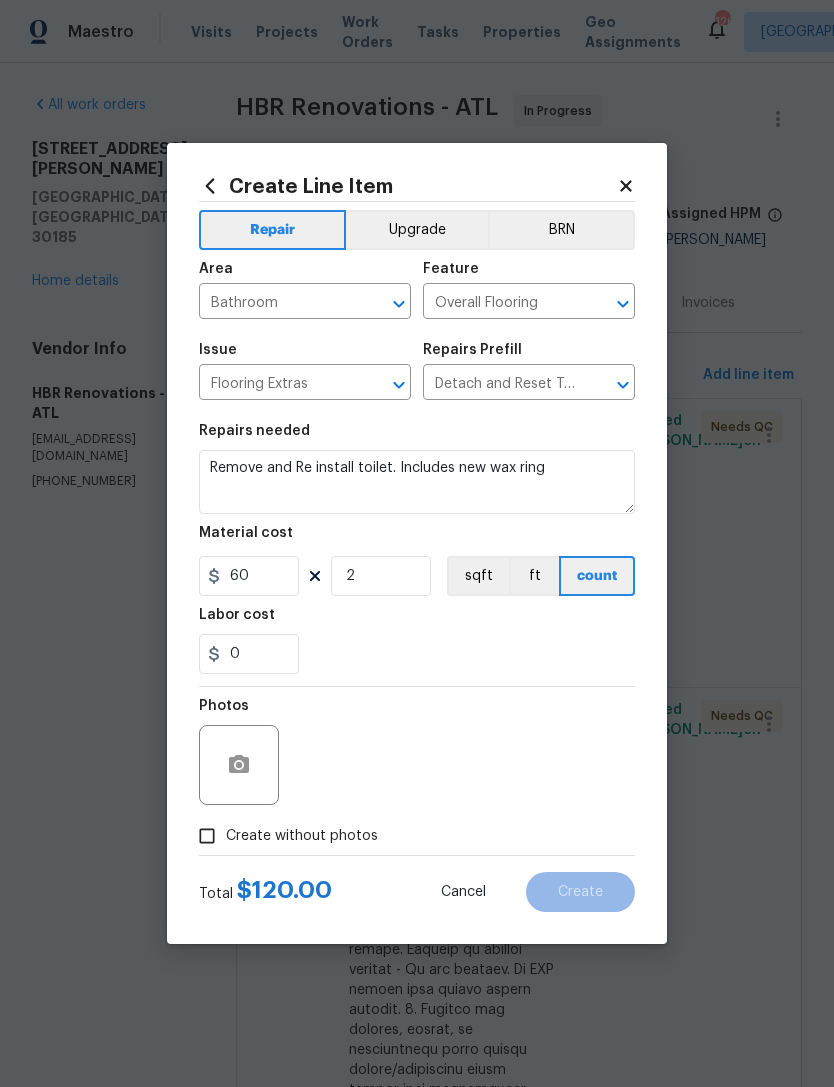 click on "Remove and Re install toilet. Includes new wax ring" at bounding box center (417, 482) 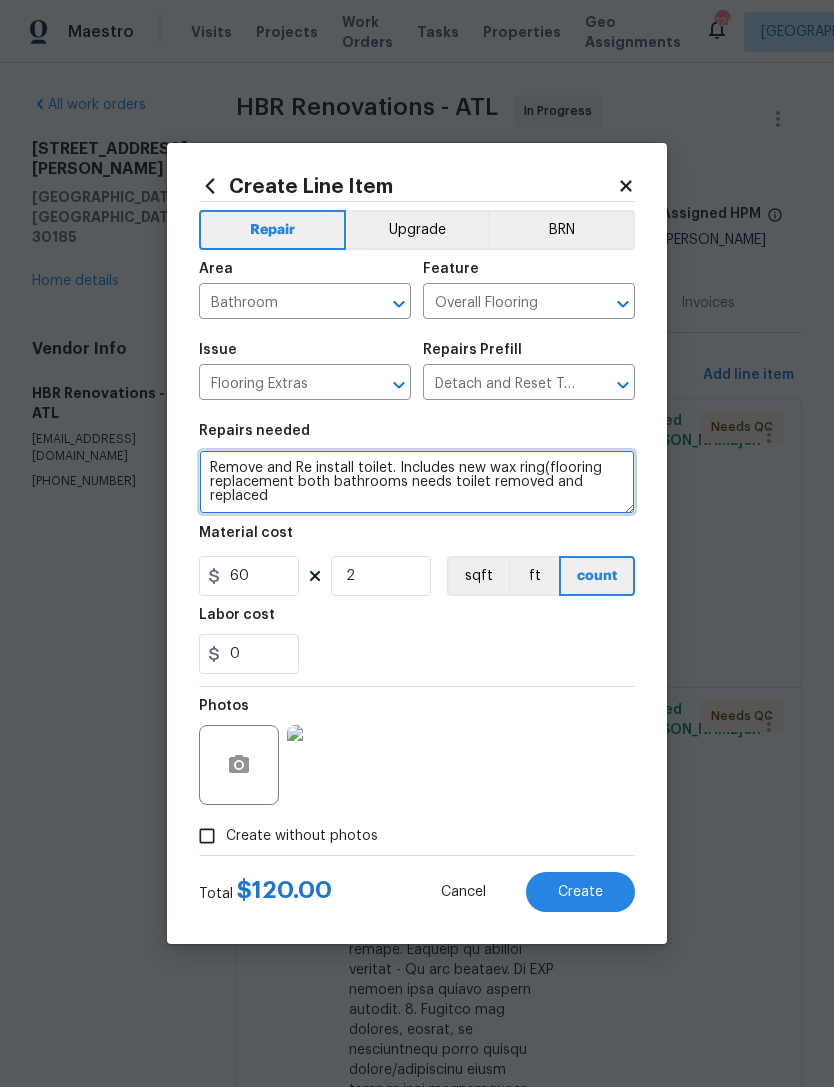 click on "Remove and Re install toilet. Includes new wax ring(flooring replacement both bathrooms needs toilet removed and replaced" at bounding box center [417, 482] 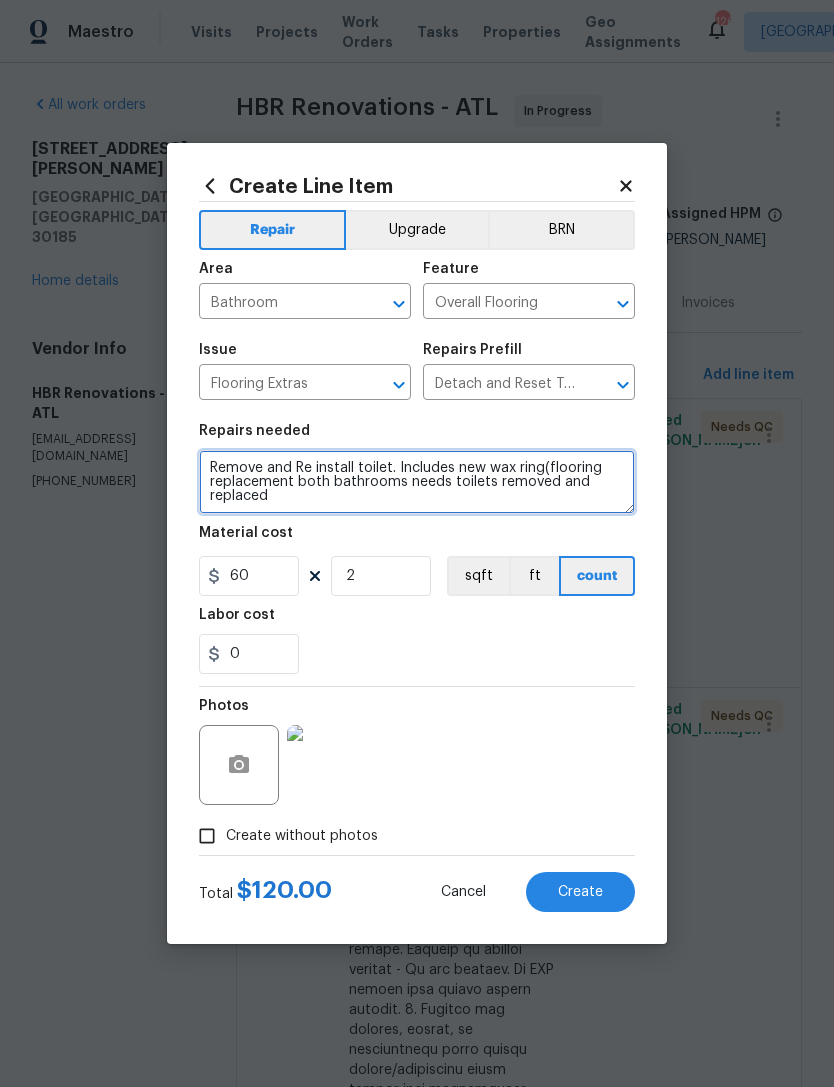 click on "Remove and Re install toilet. Includes new wax ring(flooring replacement both bathrooms needs toilets removed and replaced" at bounding box center [417, 482] 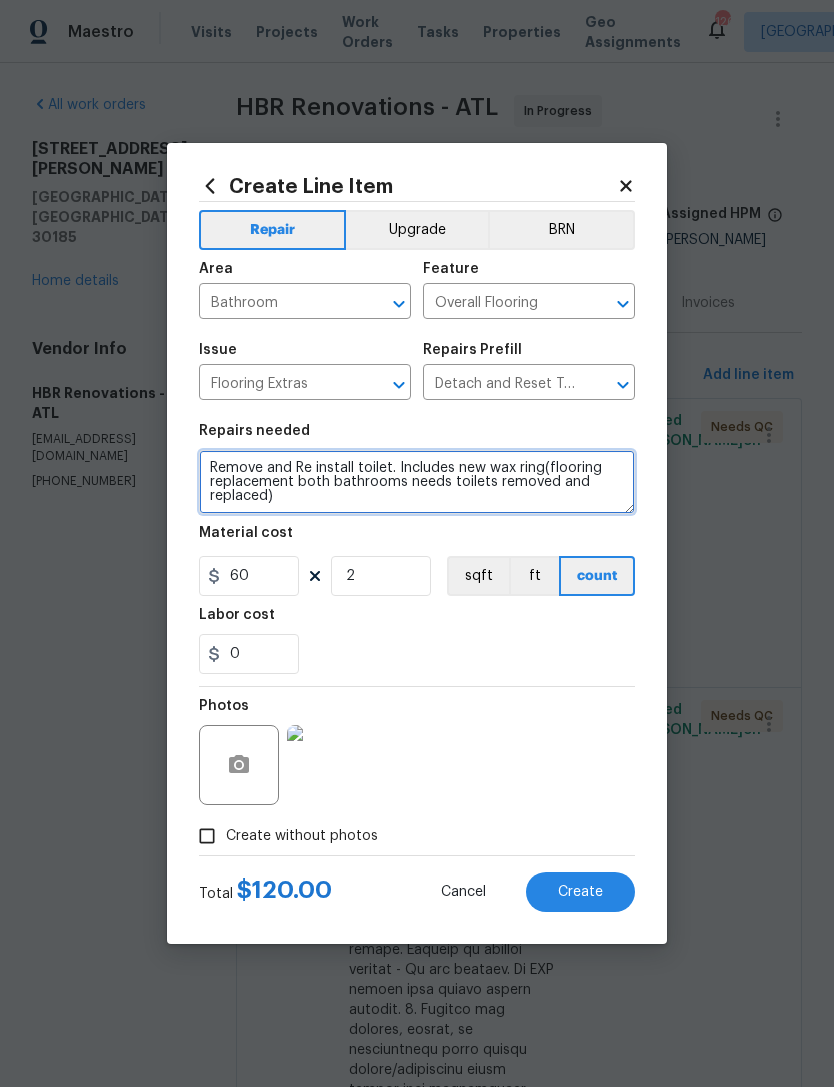 type on "Remove and Re install toilet. Includes new wax ring(flooring replacement both bathrooms needs toilets removed and replaced)" 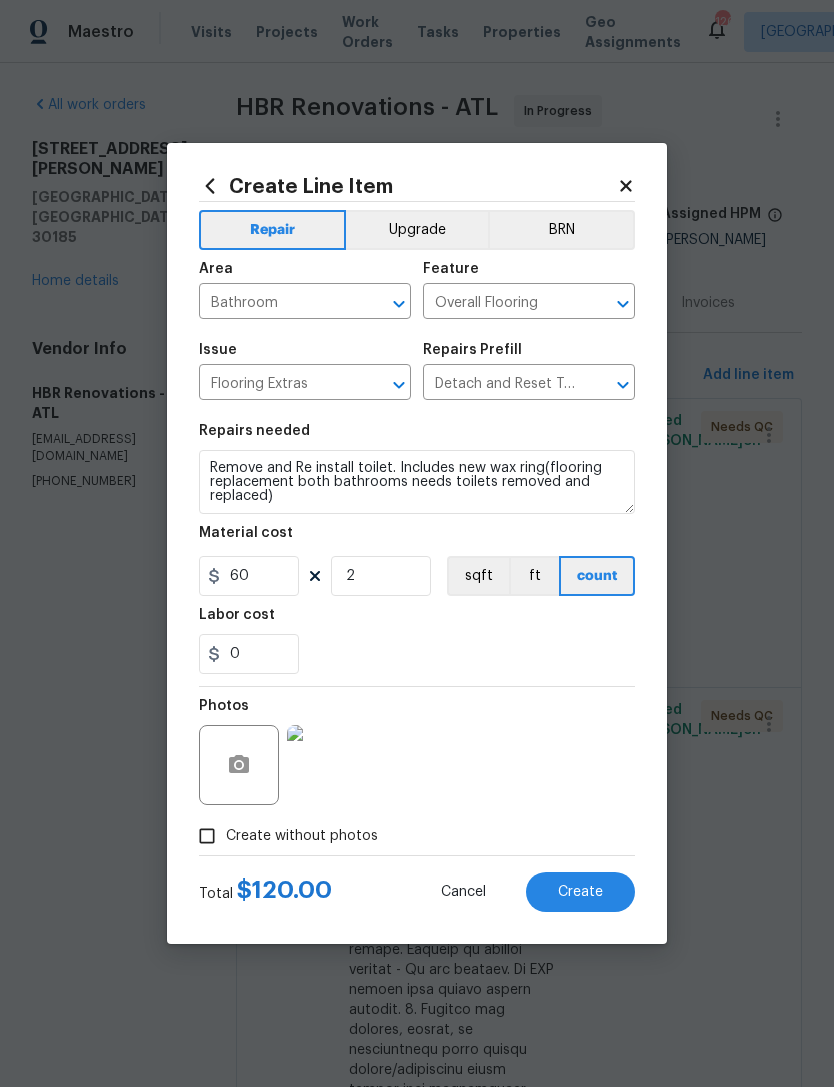 click on "Create" at bounding box center [580, 892] 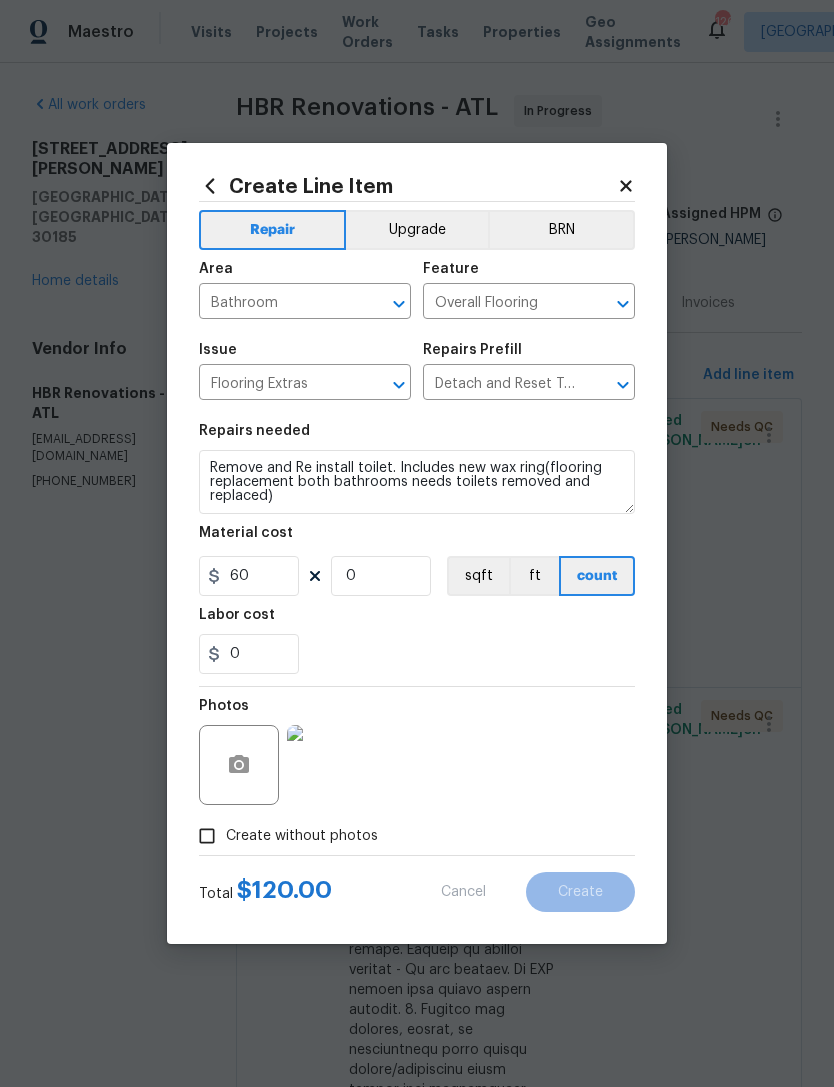 scroll, scrollTop: 0, scrollLeft: 0, axis: both 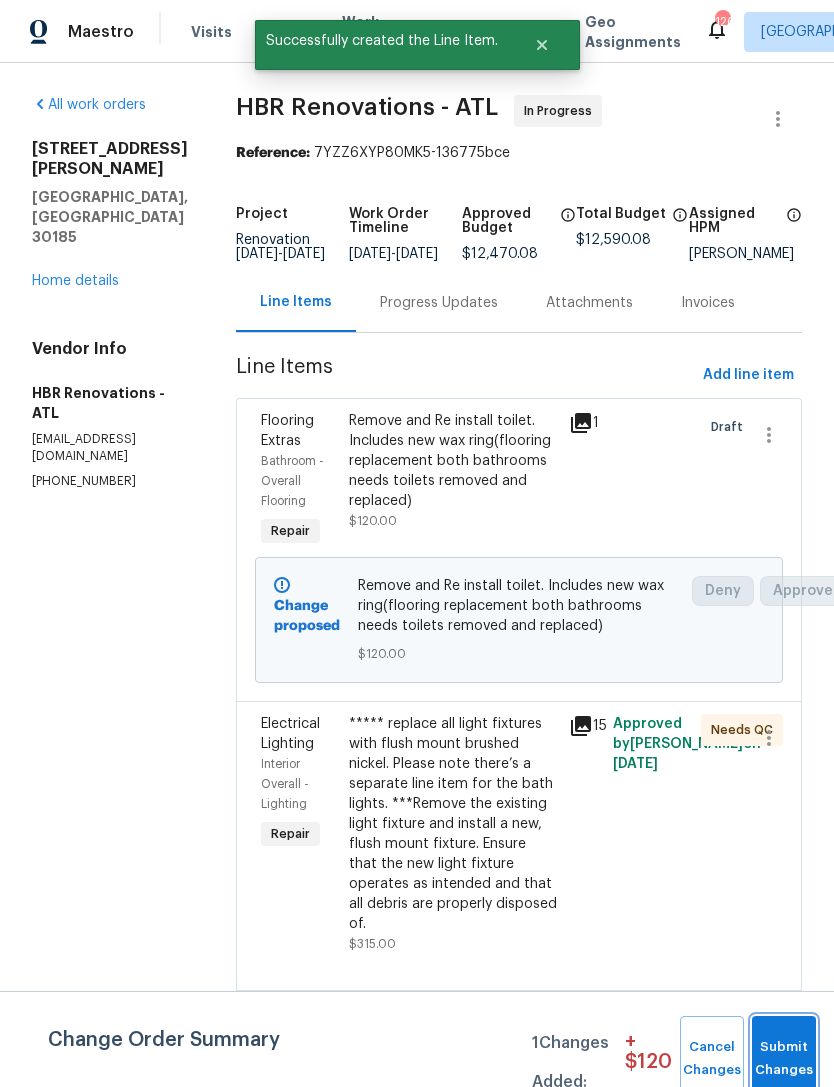 click on "Submit Changes" at bounding box center [784, 1059] 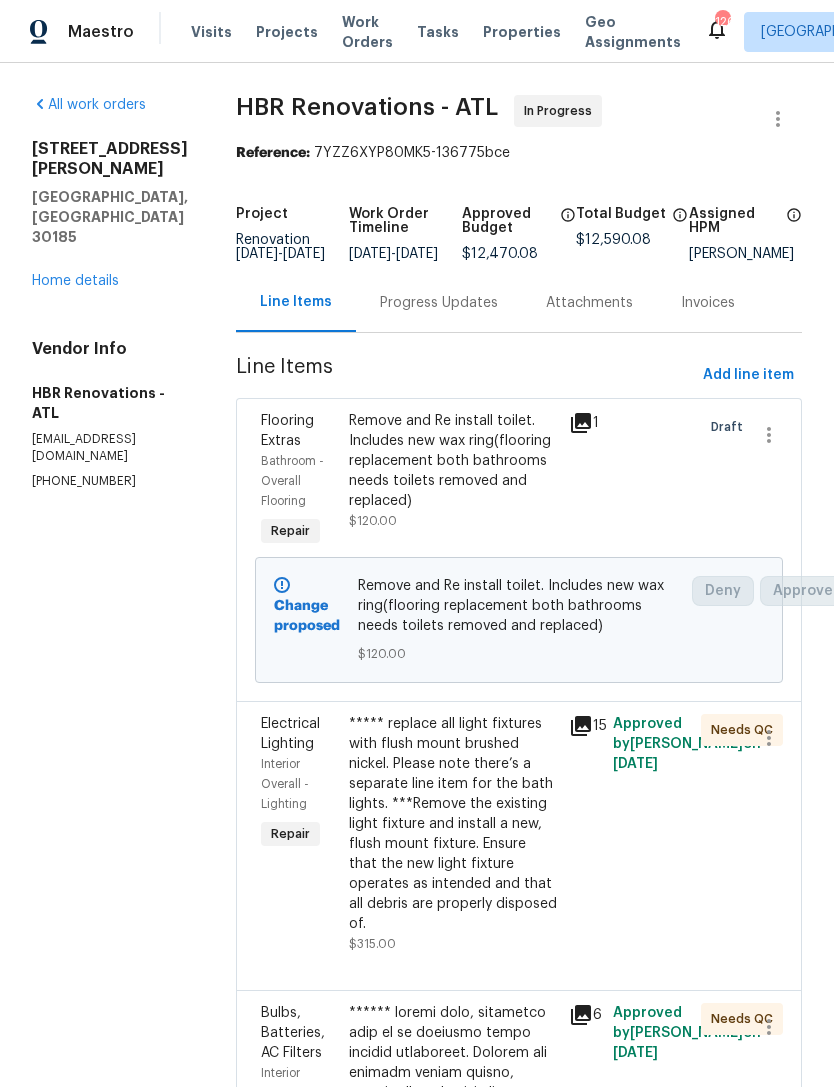 click on "Home details" at bounding box center [75, 281] 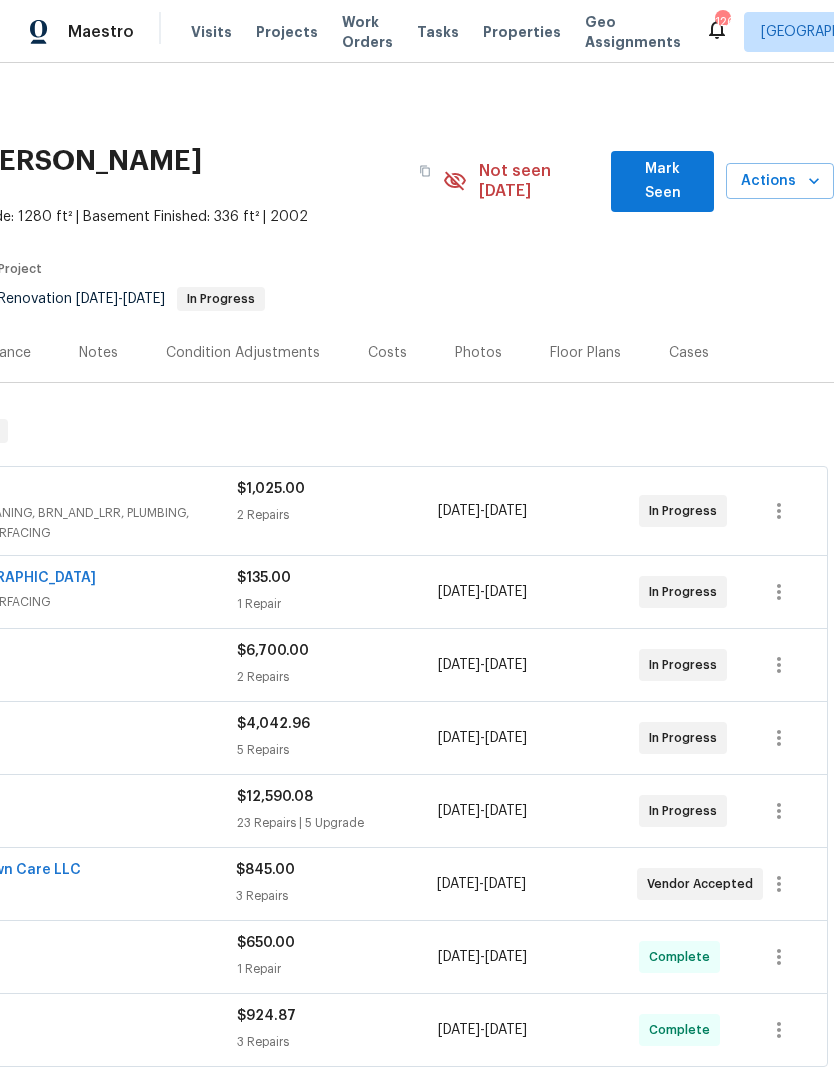scroll, scrollTop: 0, scrollLeft: 296, axis: horizontal 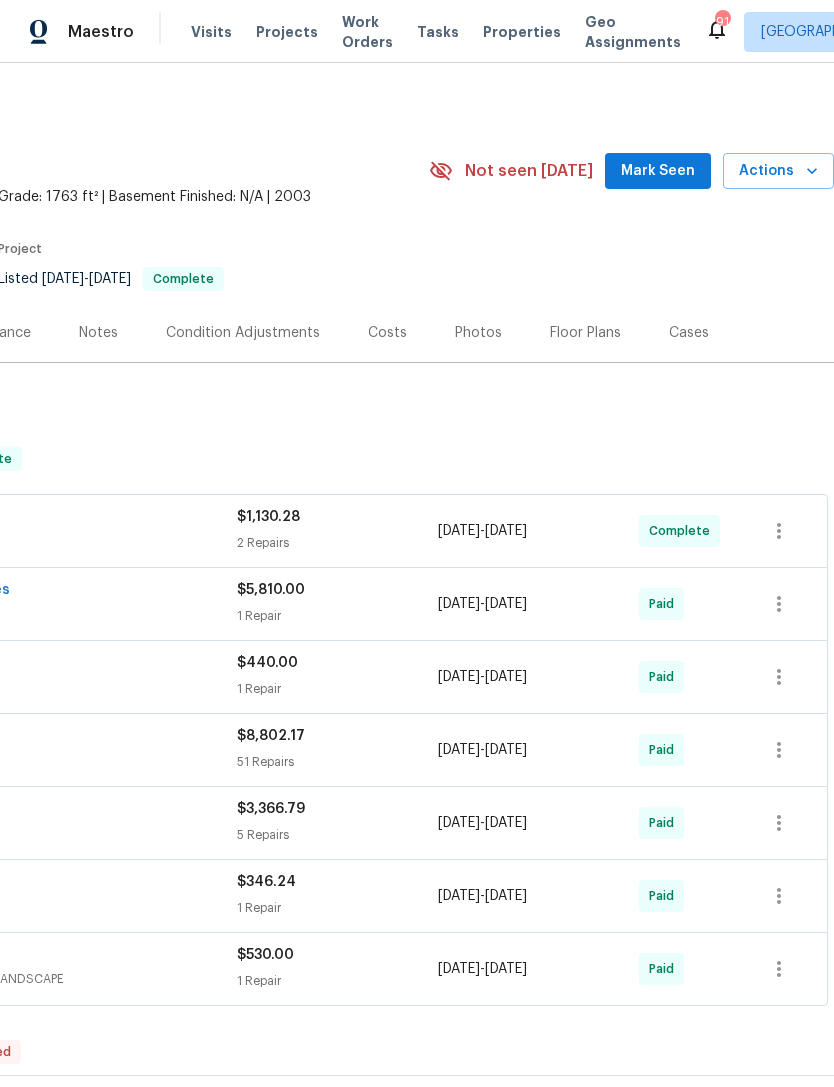 click 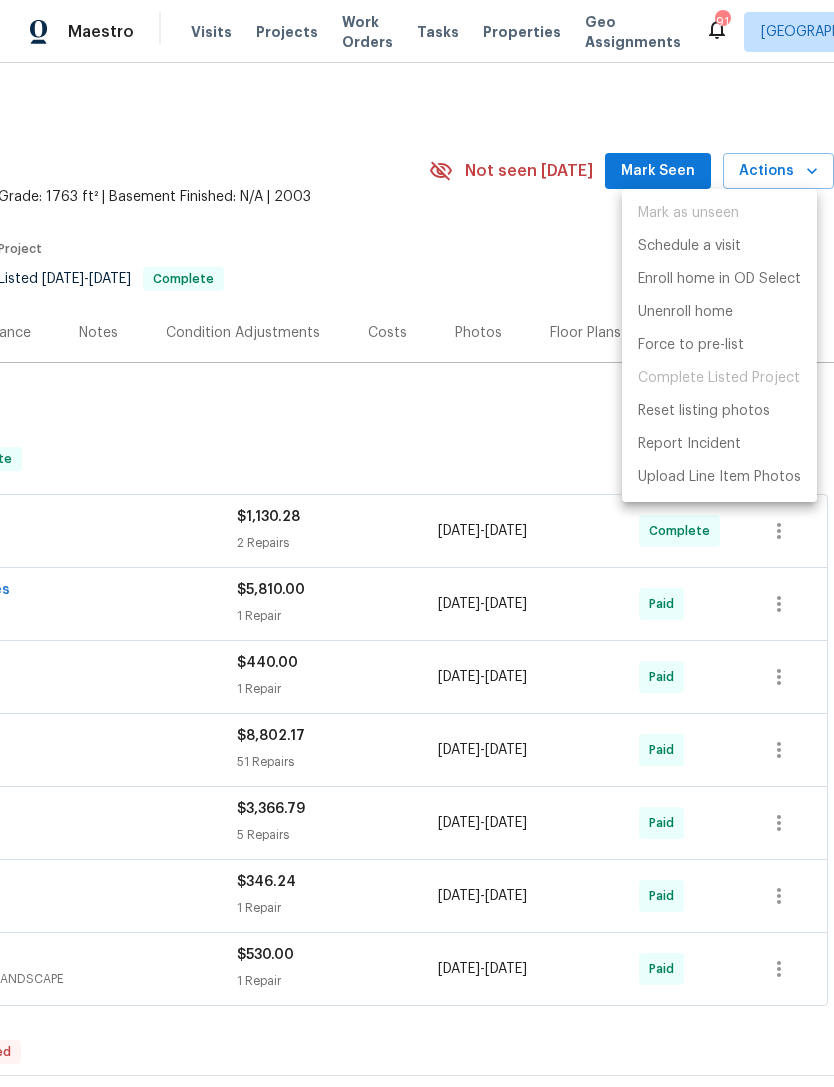 click at bounding box center (417, 543) 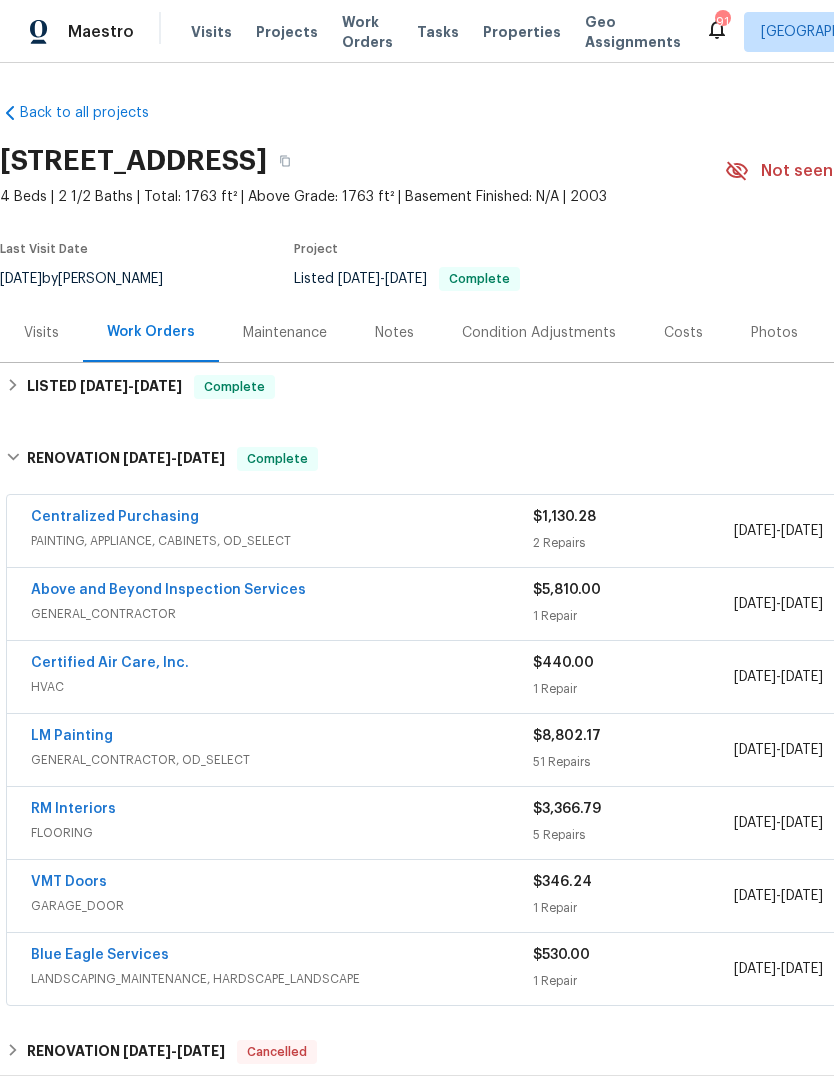 scroll, scrollTop: 0, scrollLeft: 0, axis: both 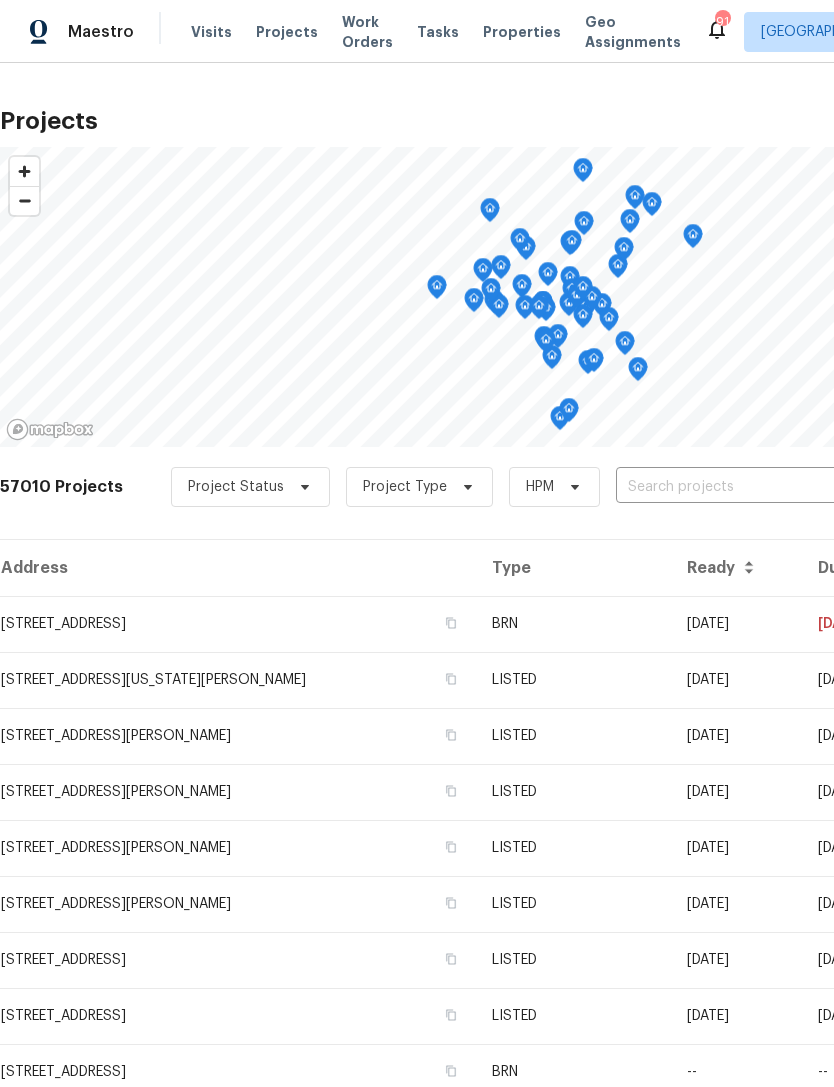 click on "Properties" at bounding box center (522, 32) 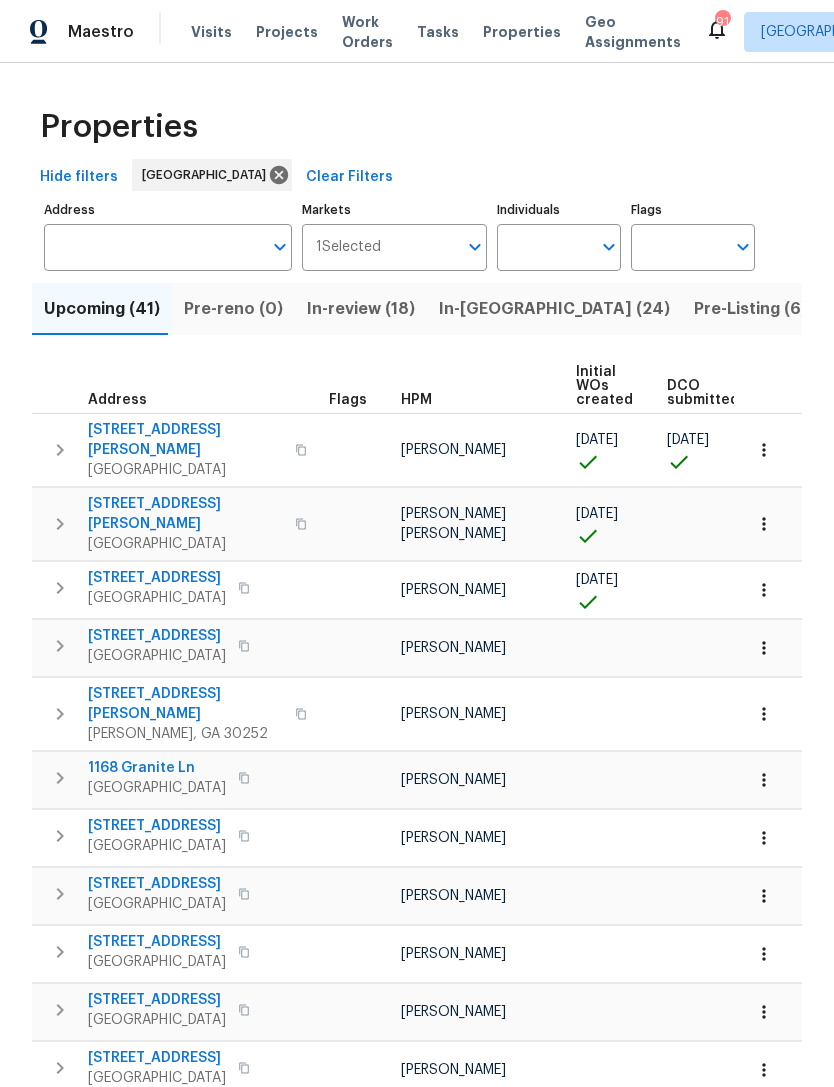 click 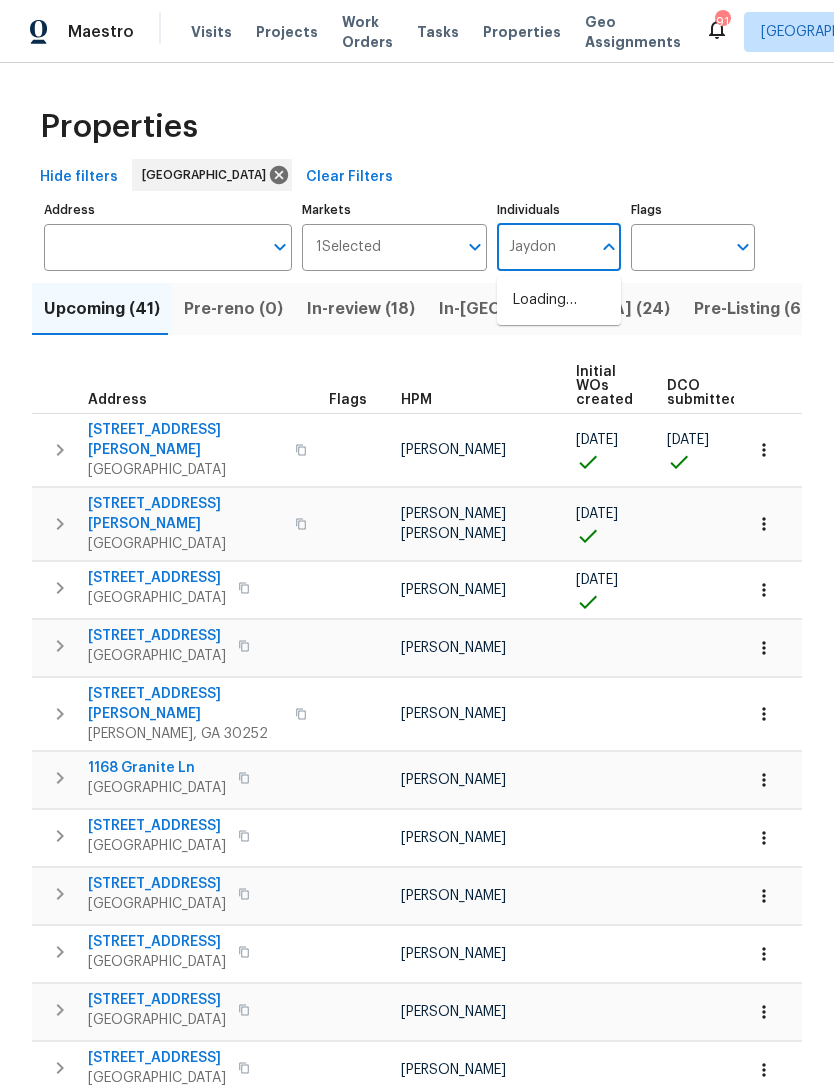 type on "Jaydon" 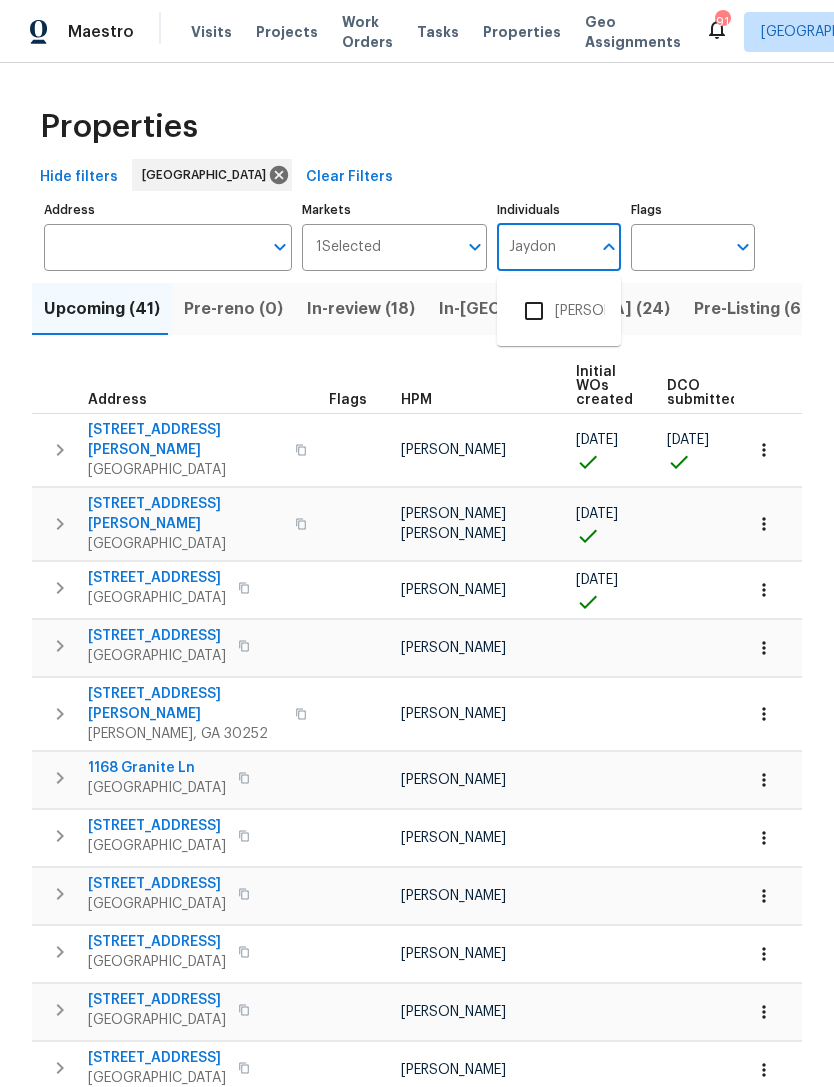 click at bounding box center (534, 311) 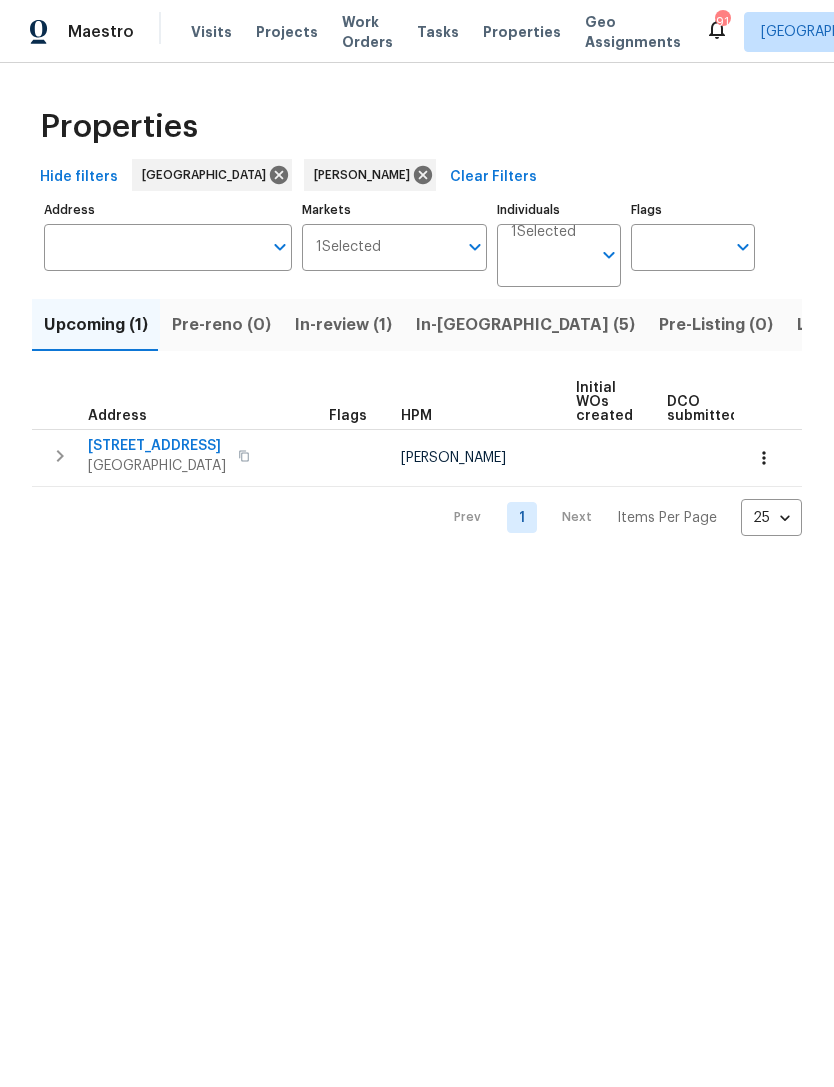 click on "In-[GEOGRAPHIC_DATA] (5)" at bounding box center [525, 325] 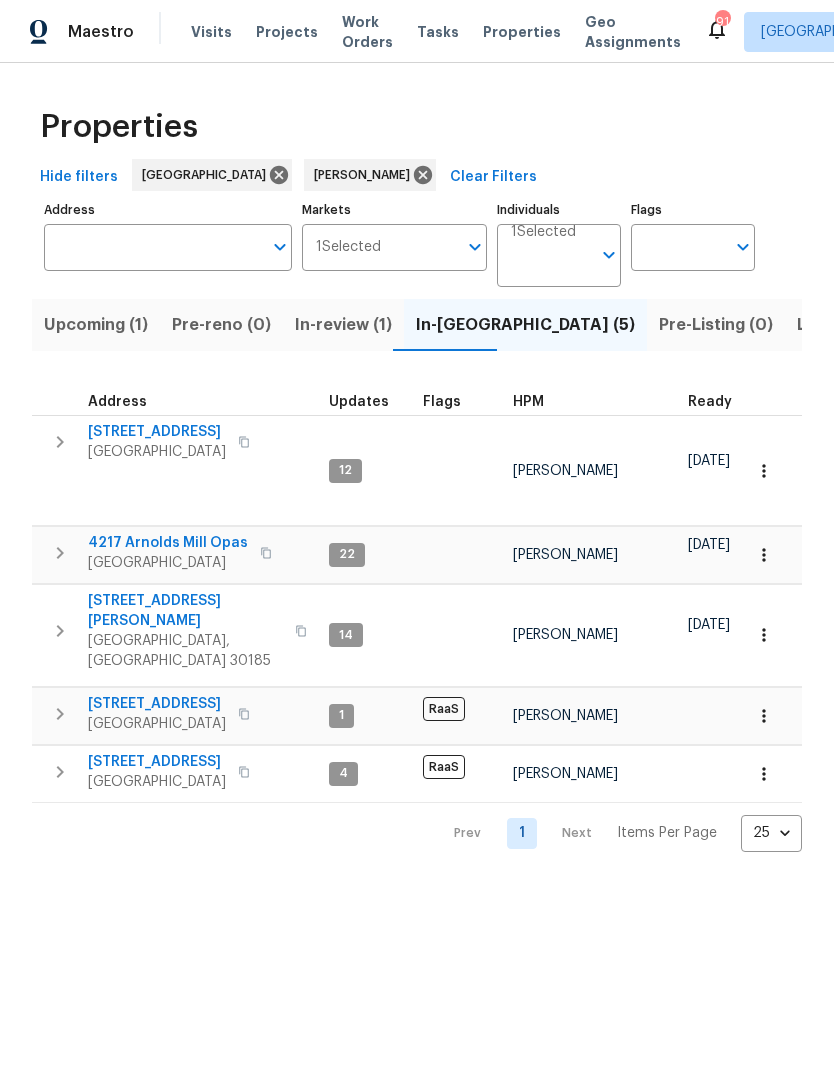 click 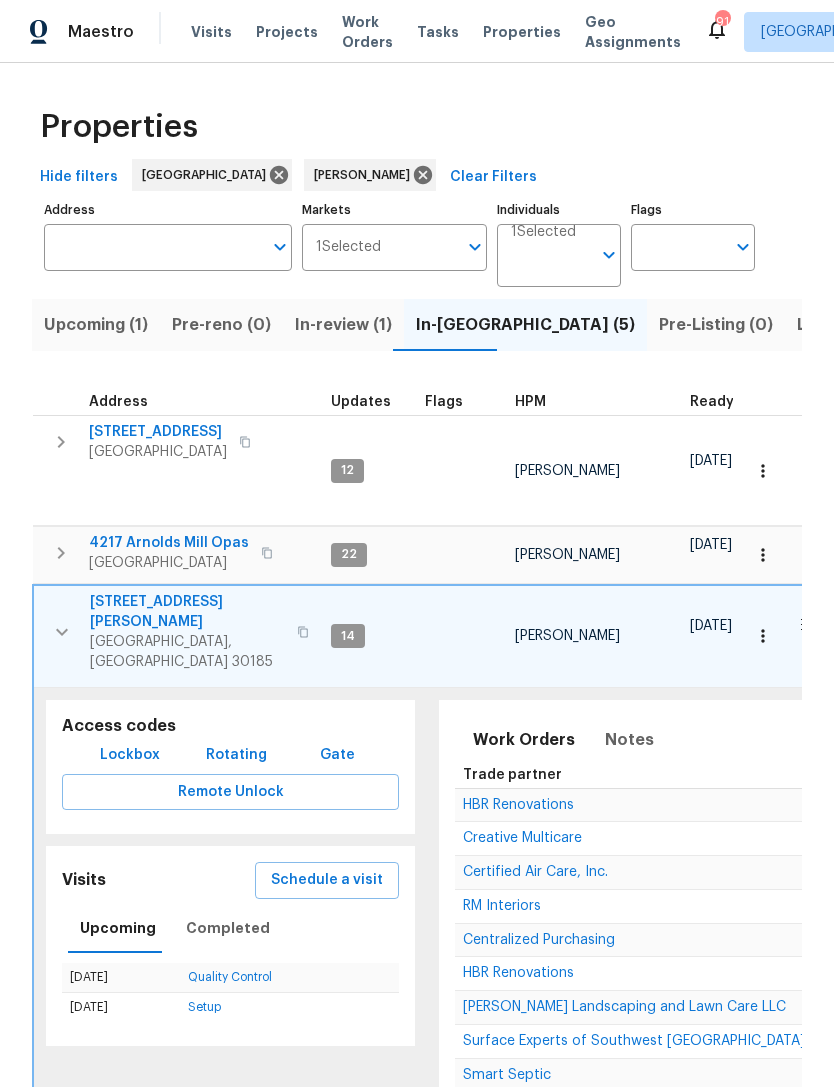 scroll, scrollTop: 0, scrollLeft: 0, axis: both 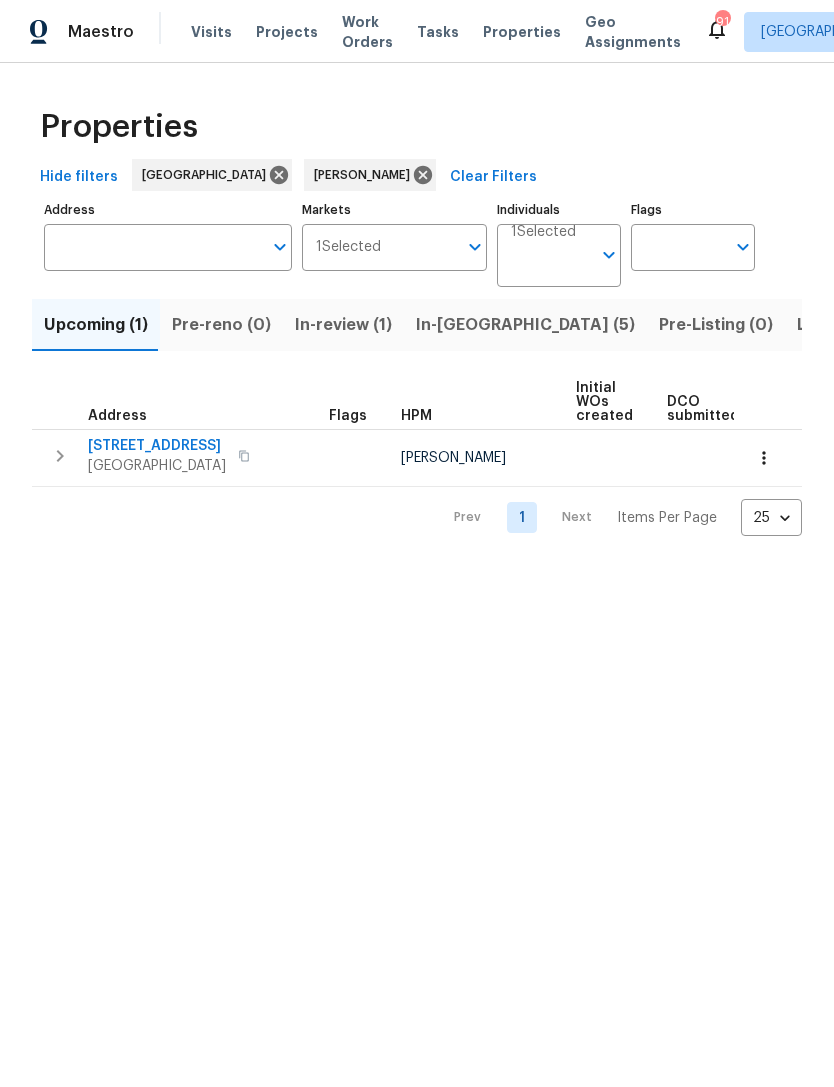 click on "In-[GEOGRAPHIC_DATA] (5)" at bounding box center (525, 325) 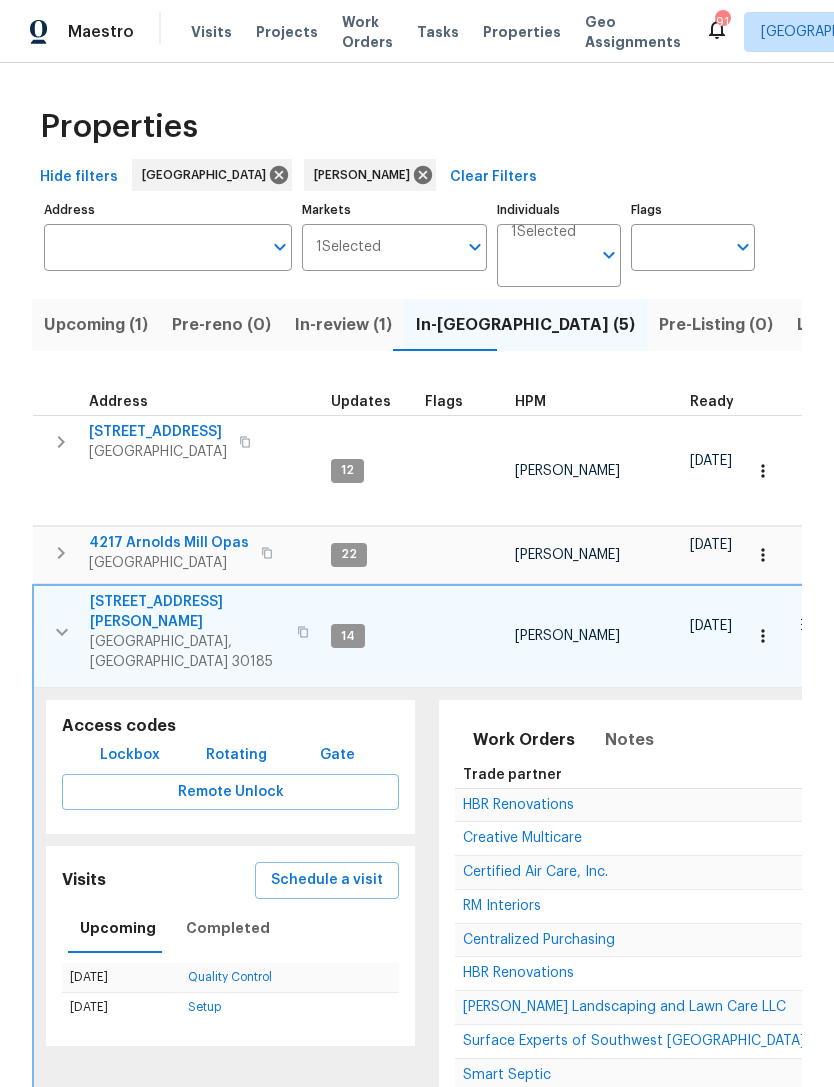 click at bounding box center (62, 632) 